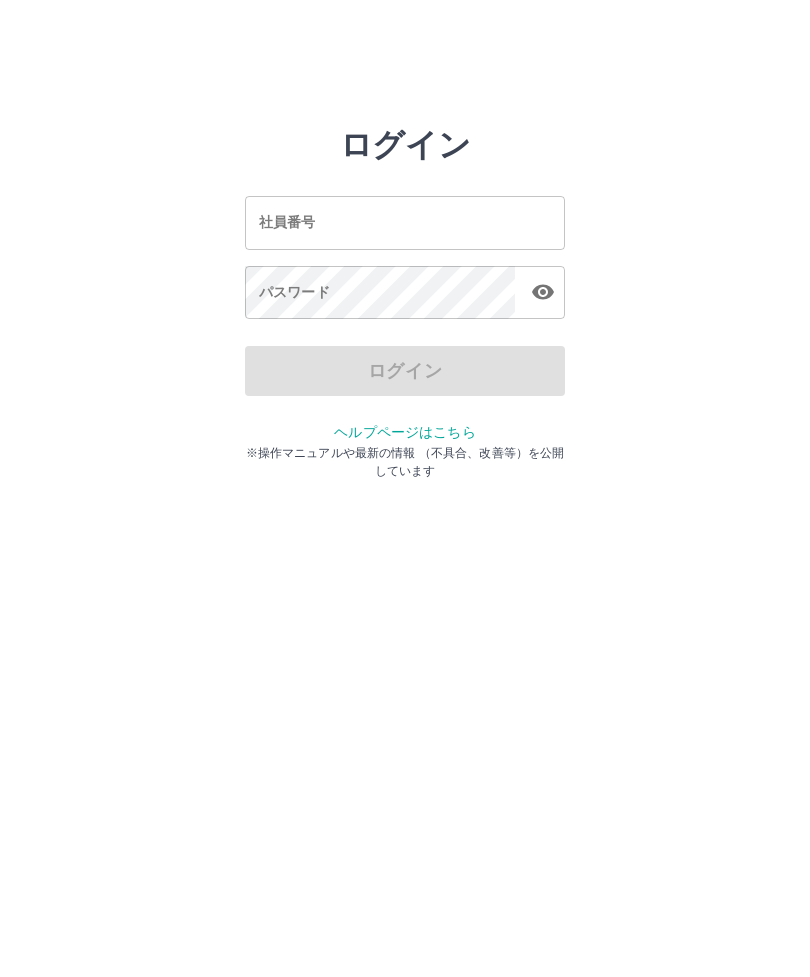 scroll, scrollTop: 0, scrollLeft: 0, axis: both 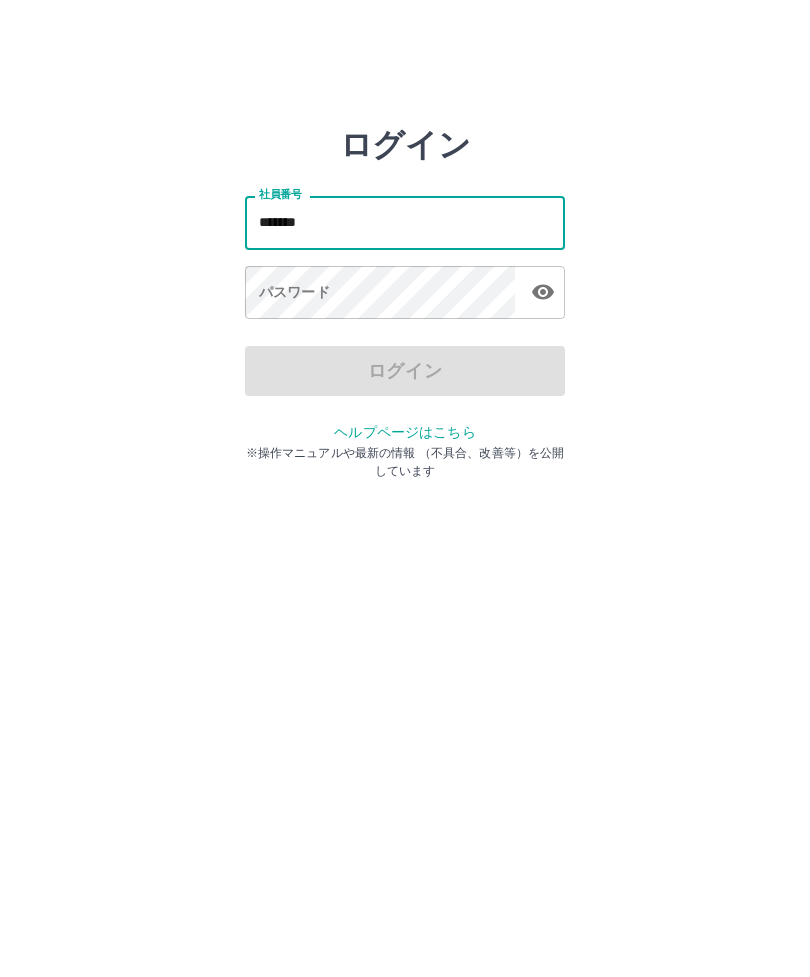 type on "*******" 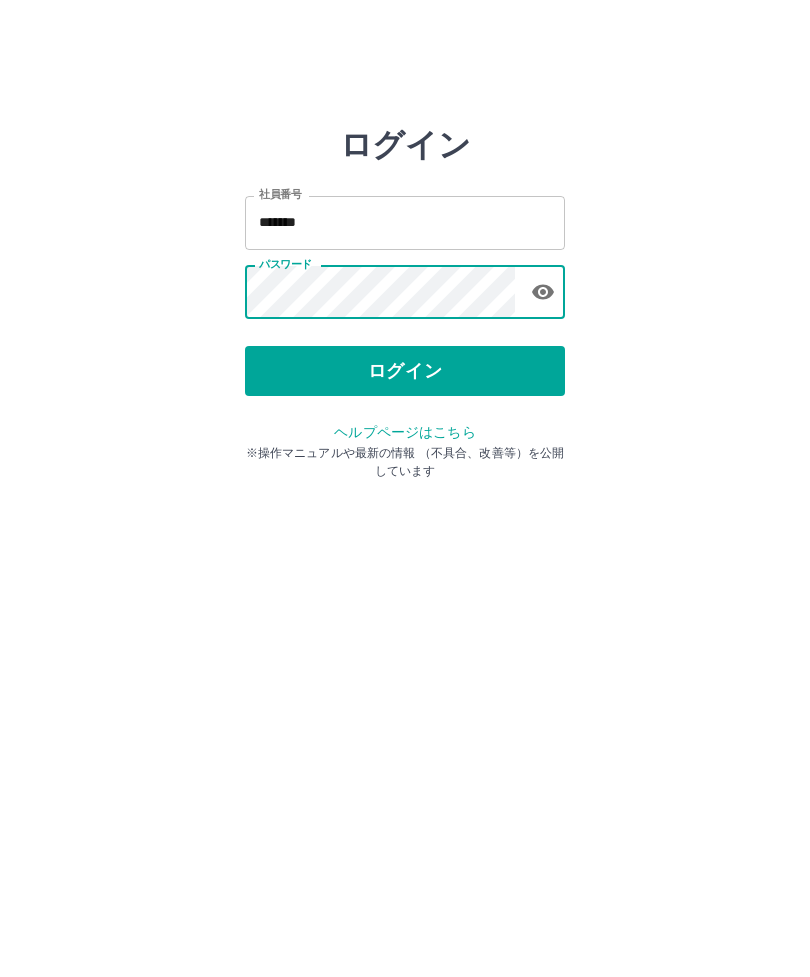 click on "ログイン" at bounding box center (405, 371) 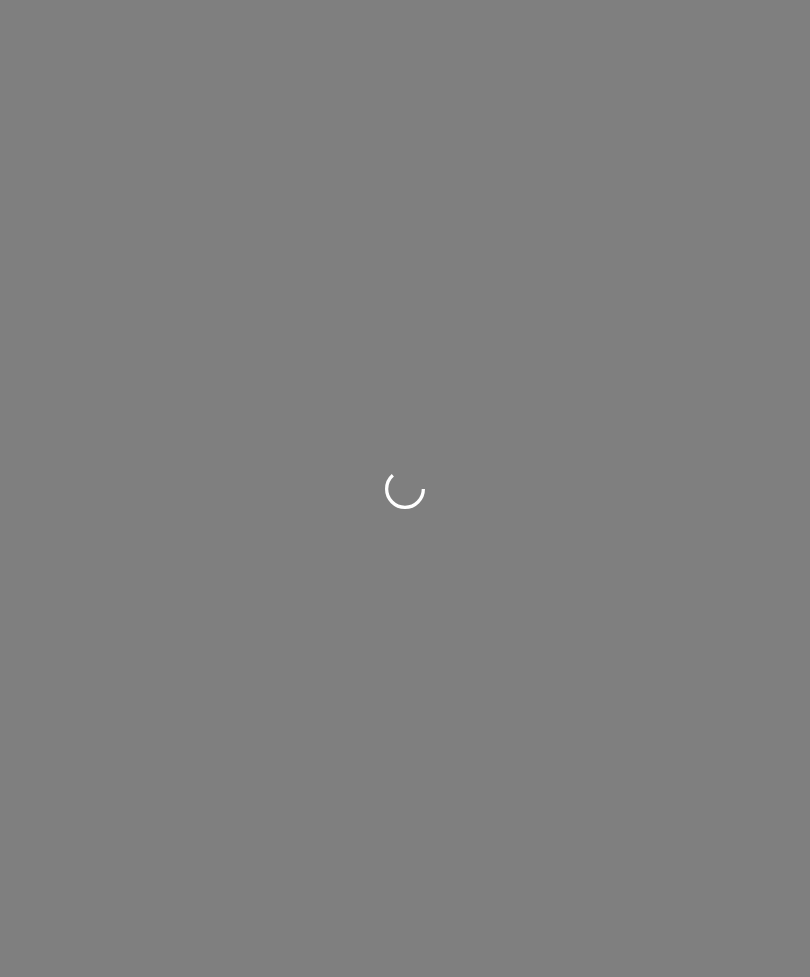 scroll, scrollTop: 0, scrollLeft: 0, axis: both 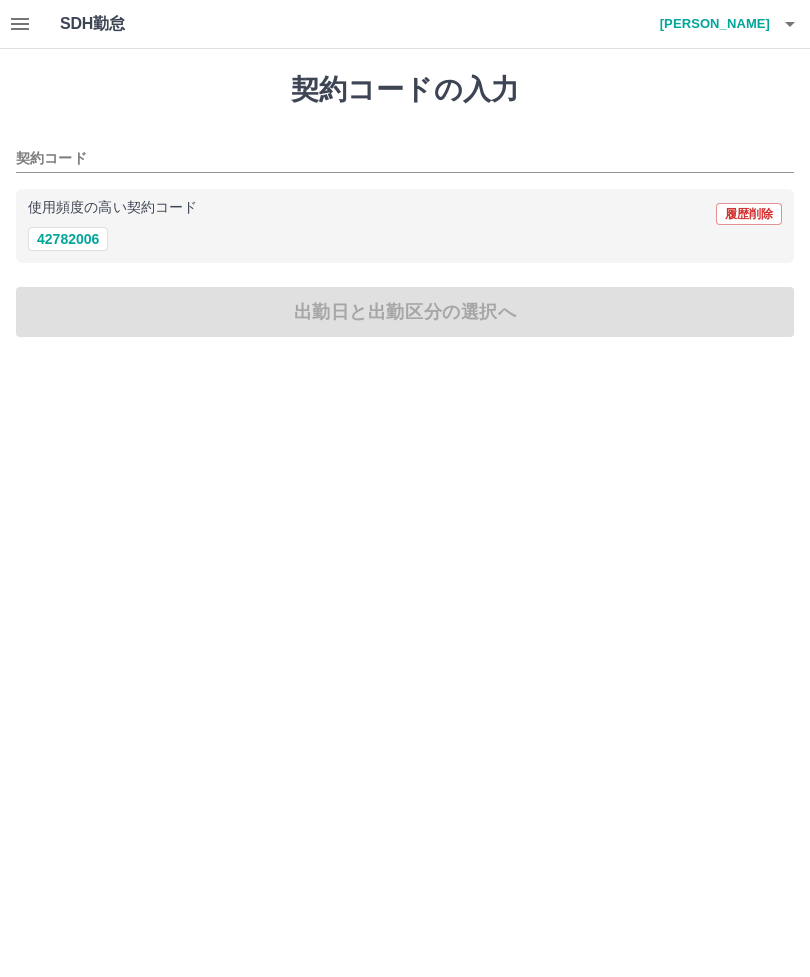 click on "42782006" at bounding box center (68, 239) 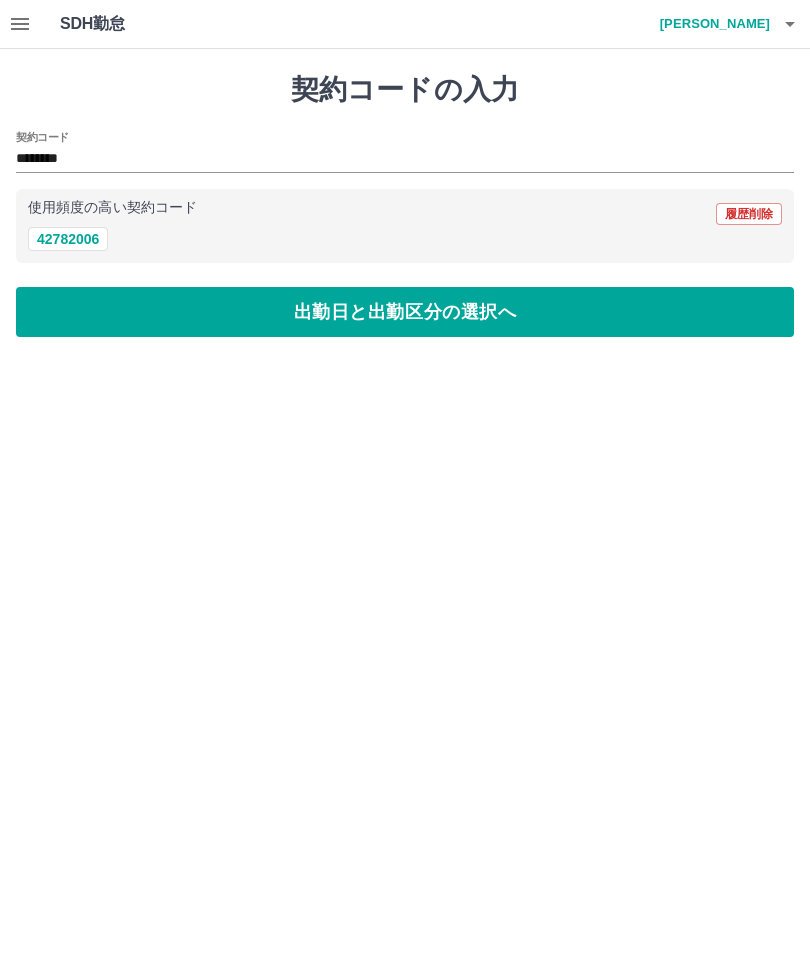 click on "出勤日と出勤区分の選択へ" at bounding box center [405, 312] 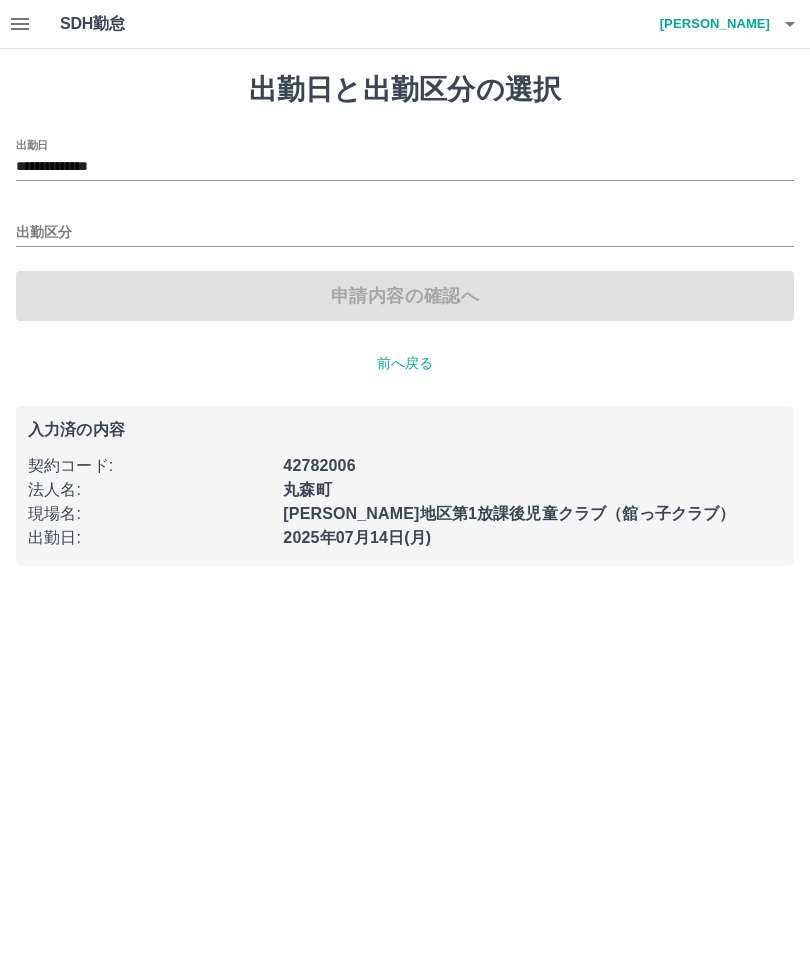 click on "出勤区分" at bounding box center (405, 233) 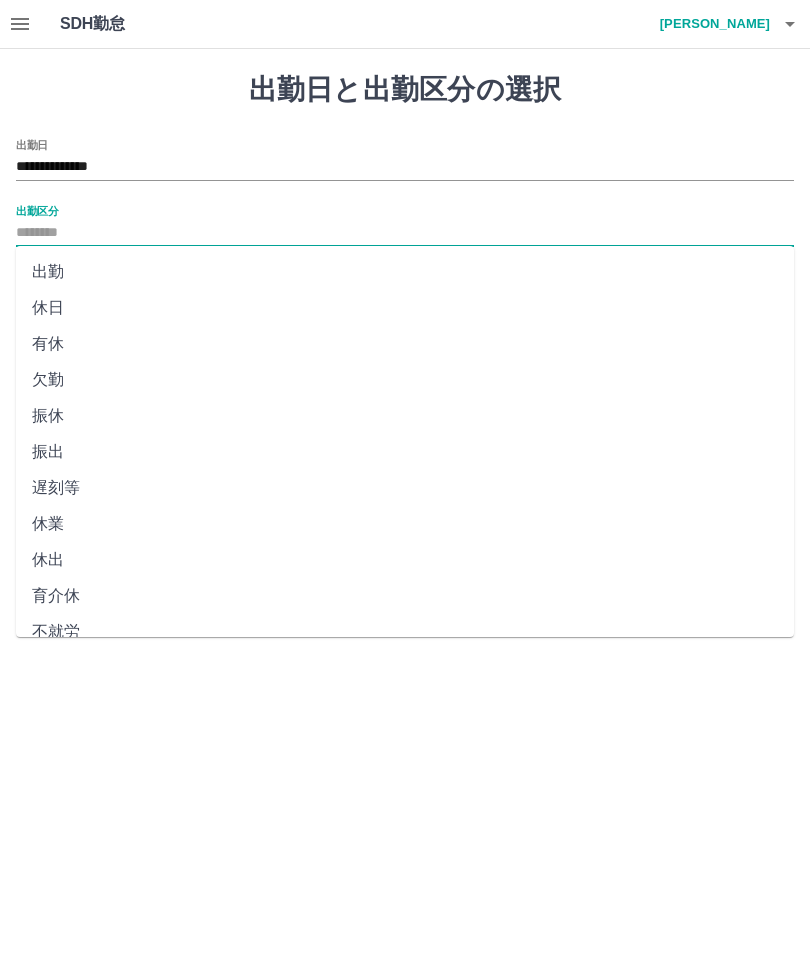 click on "出勤" at bounding box center (405, 272) 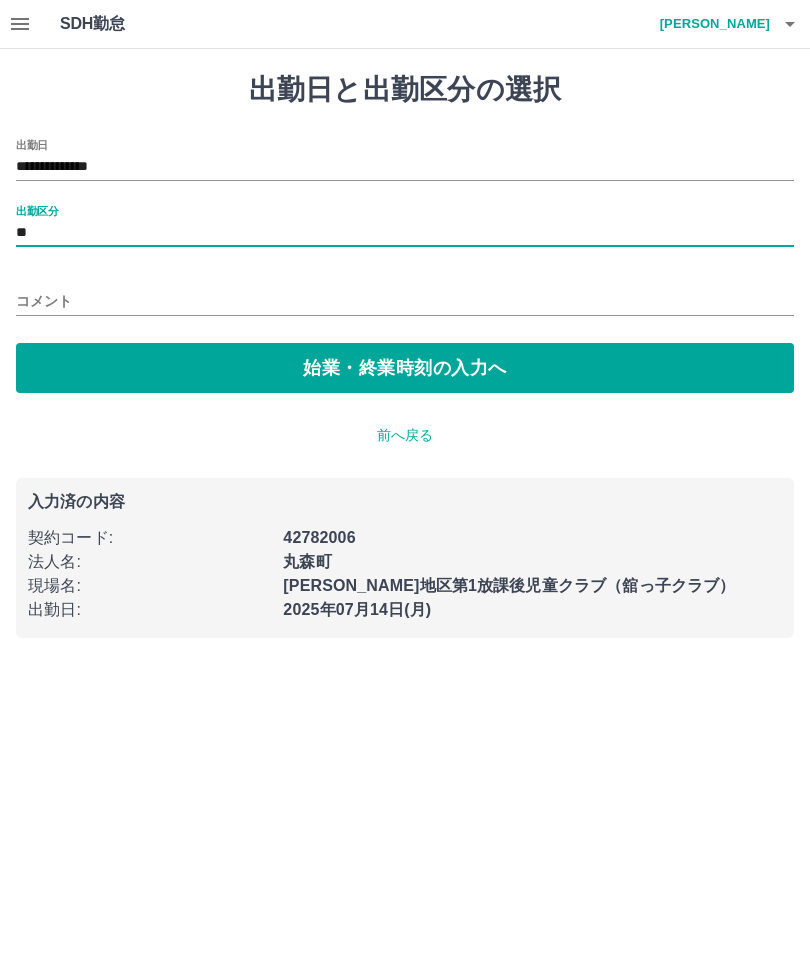 click on "**" at bounding box center (405, 233) 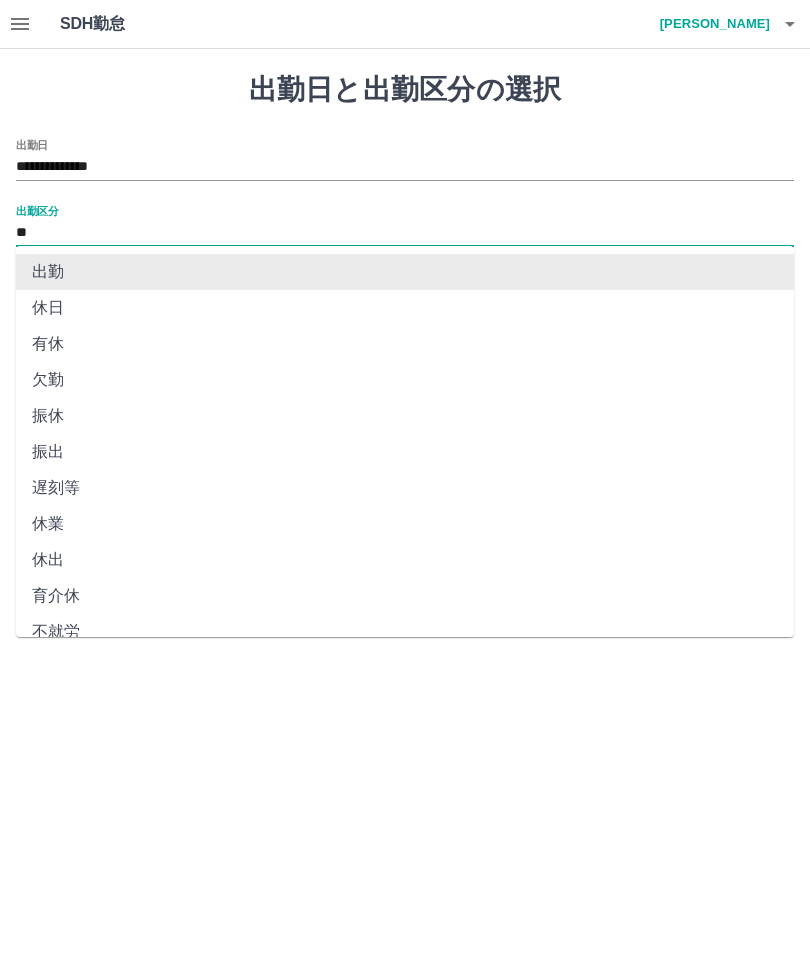 click on "**********" at bounding box center (405, 167) 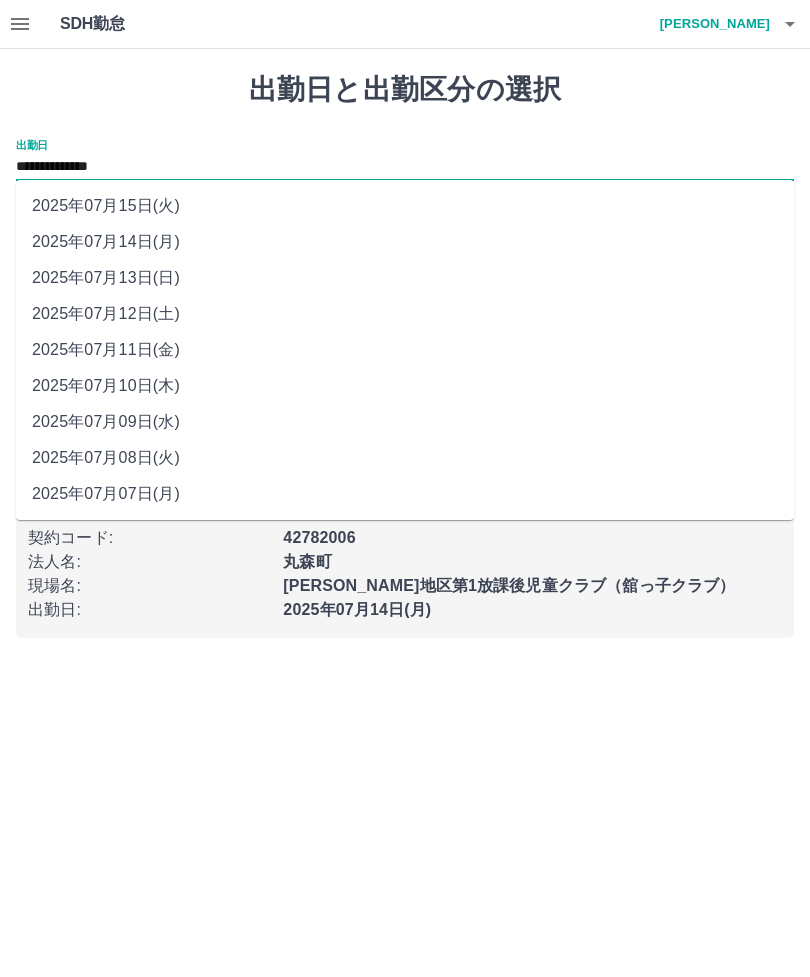 click on "2025年07月11日(金)" at bounding box center [405, 350] 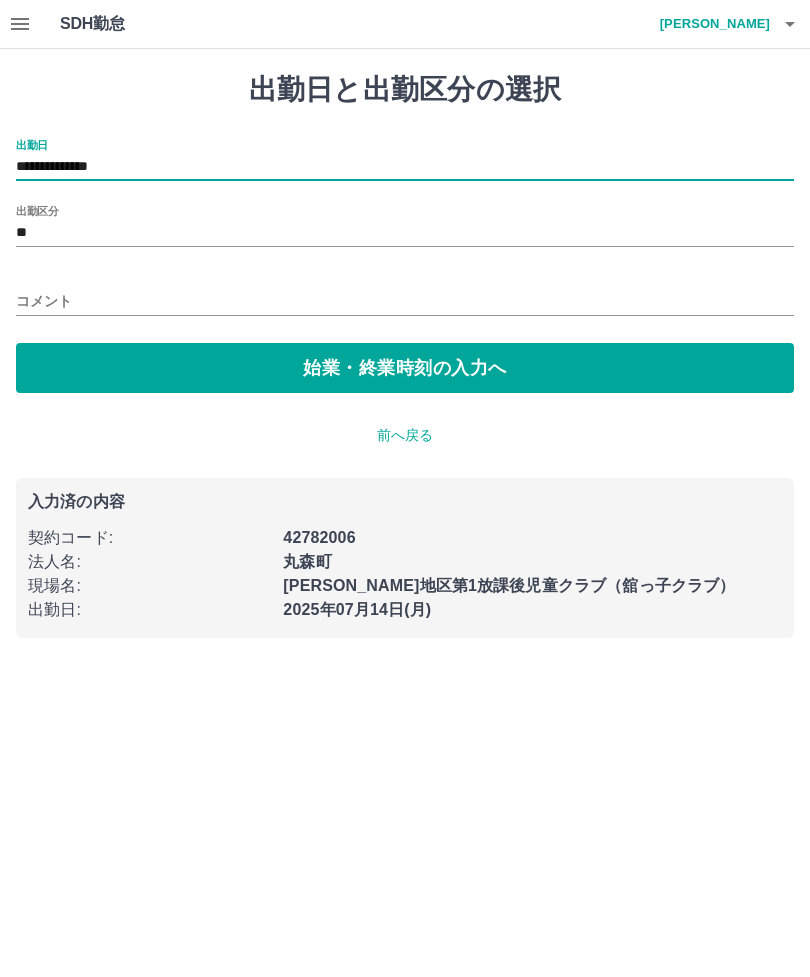 click on "**" at bounding box center (405, 233) 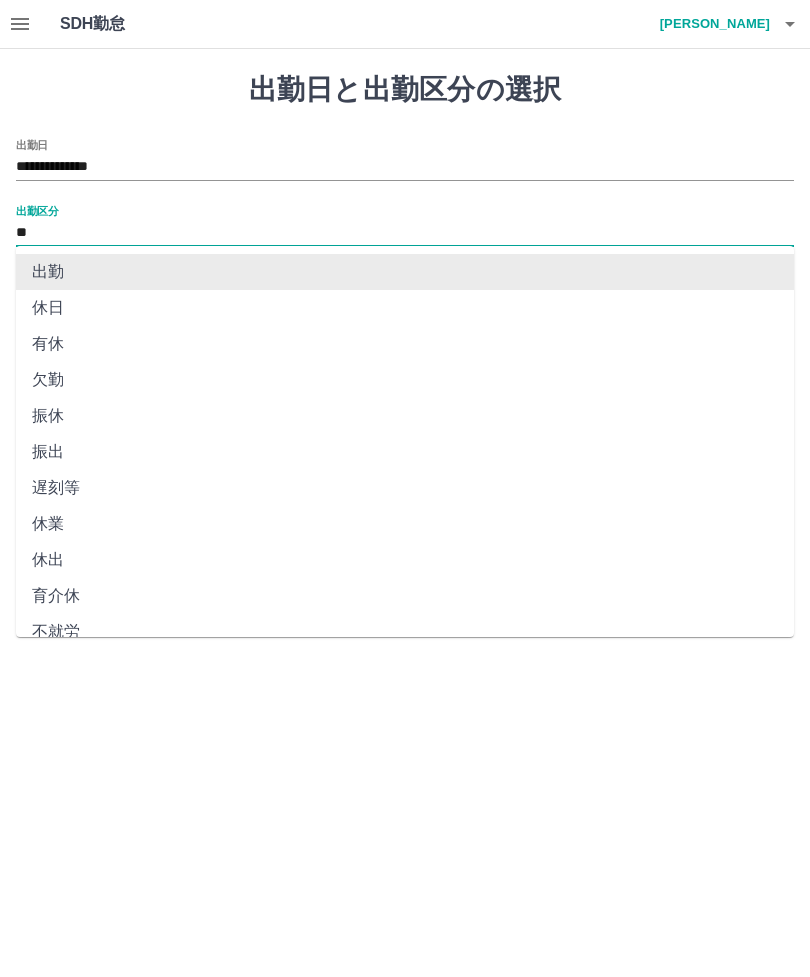 click on "出勤" at bounding box center (405, 272) 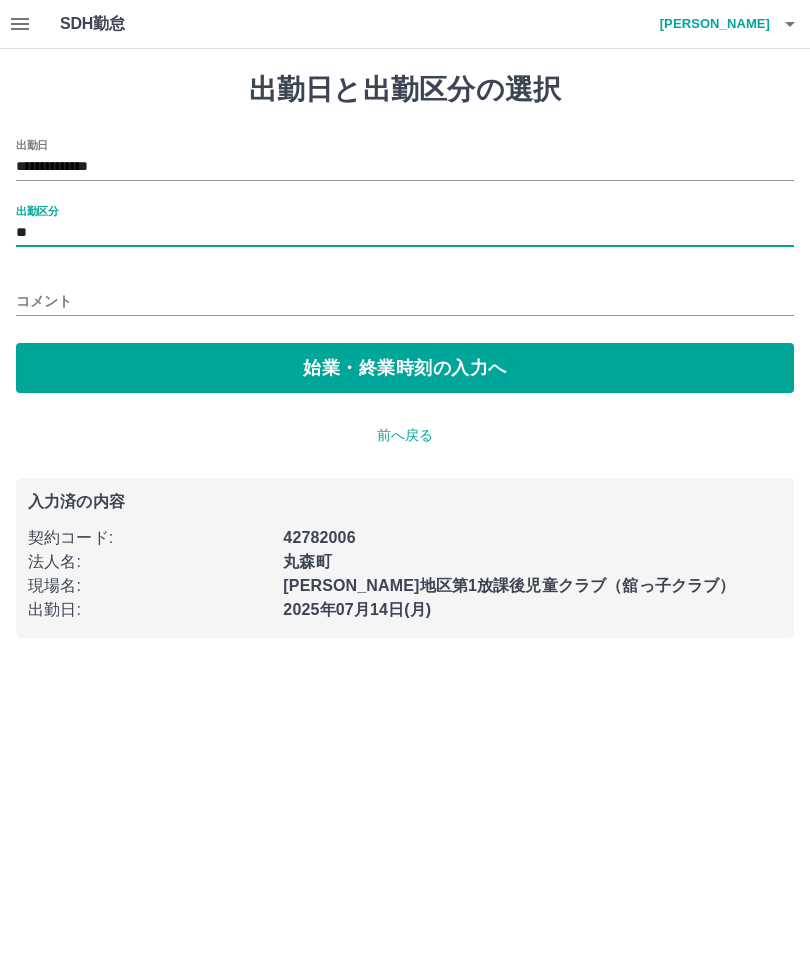 click on "始業・終業時刻の入力へ" at bounding box center [405, 368] 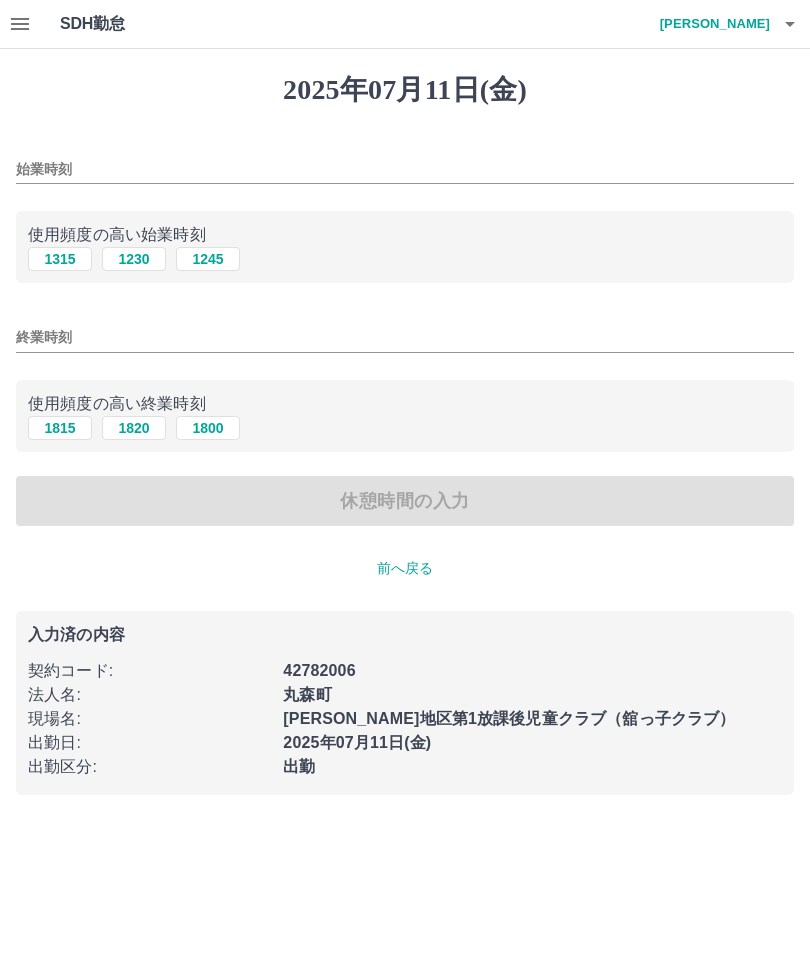 click on "1315" at bounding box center [60, 259] 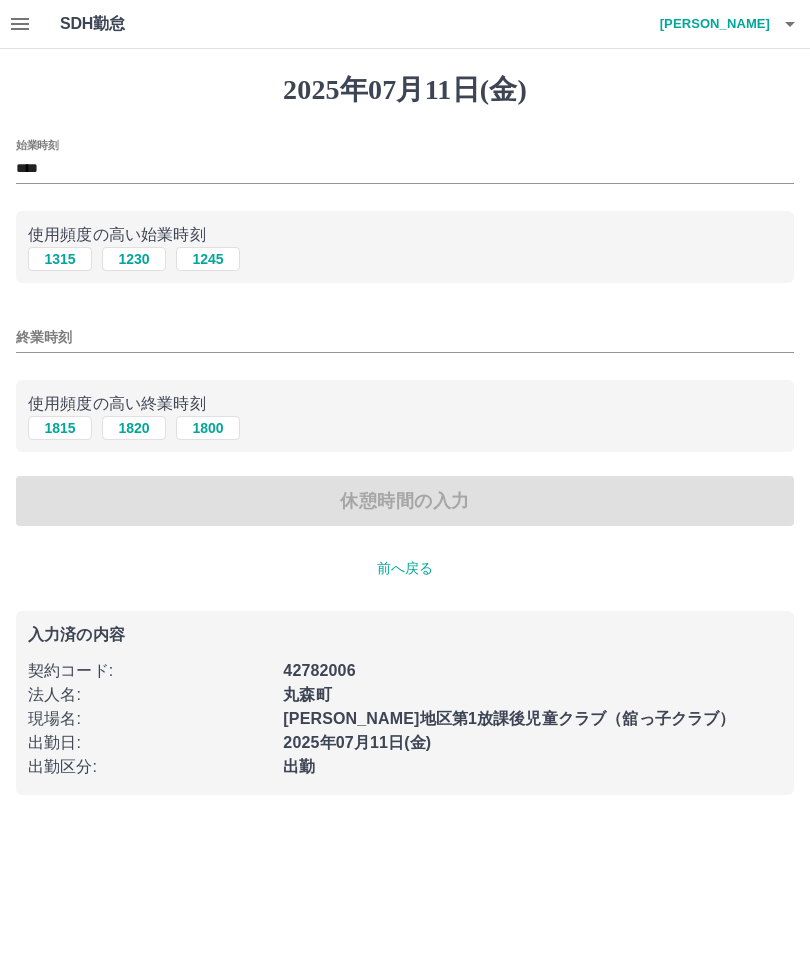 click on "1815" at bounding box center [60, 428] 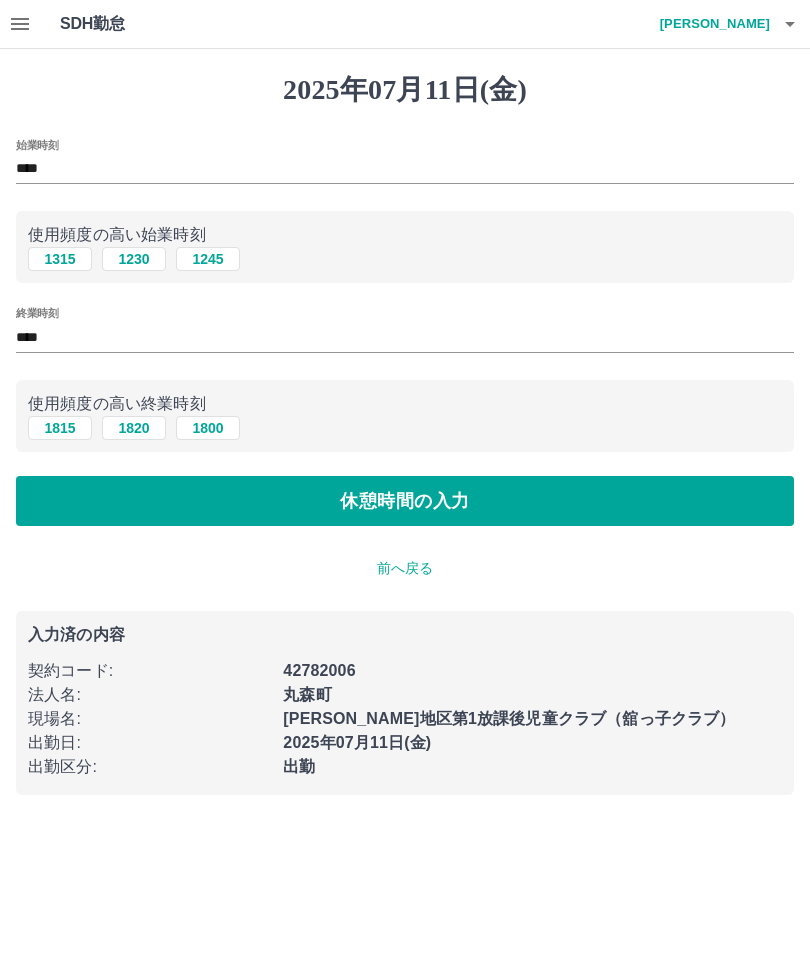 click on "休憩時間の入力" at bounding box center [405, 501] 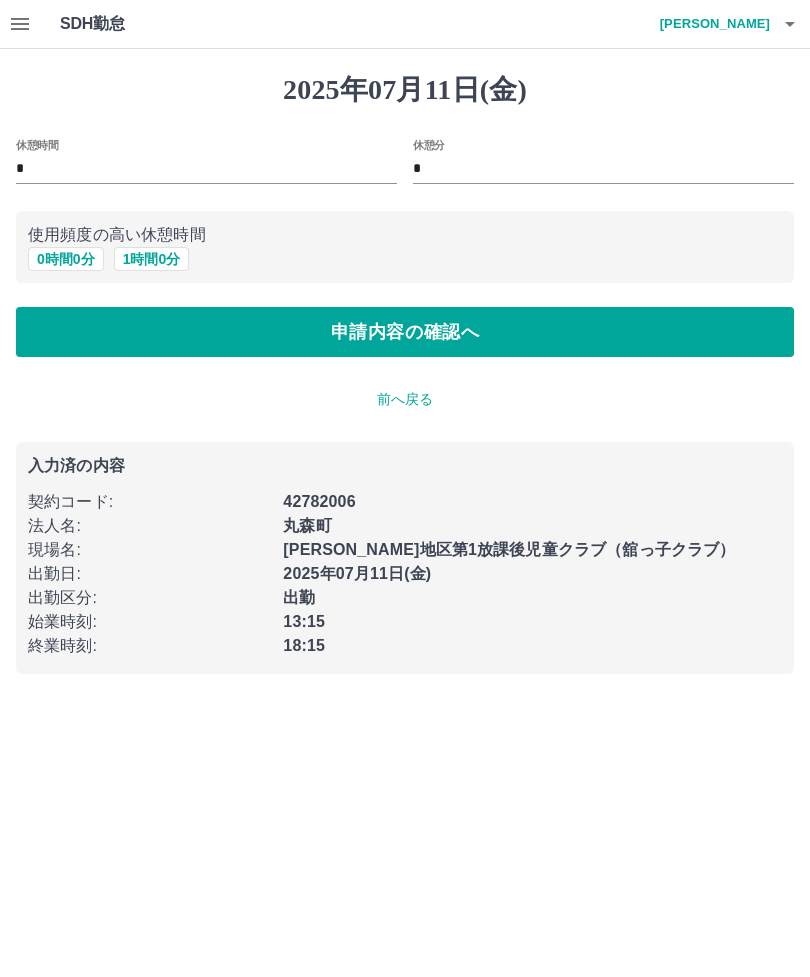 click on "申請内容の確認へ" at bounding box center [405, 332] 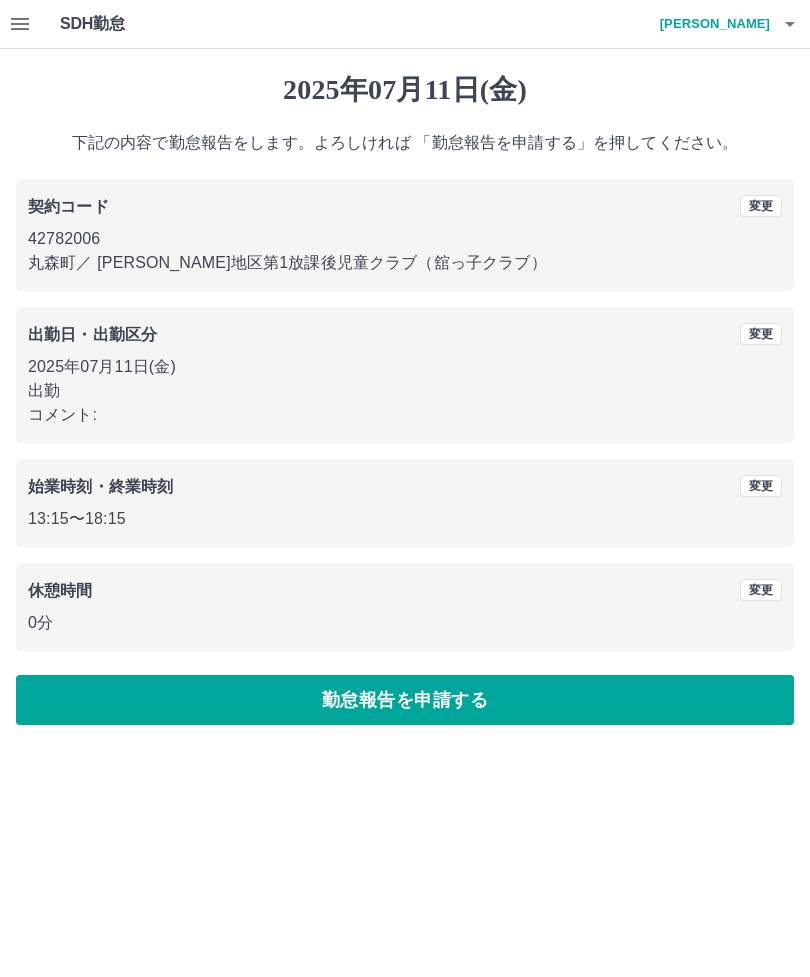 click on "勤怠報告を申請する" at bounding box center [405, 700] 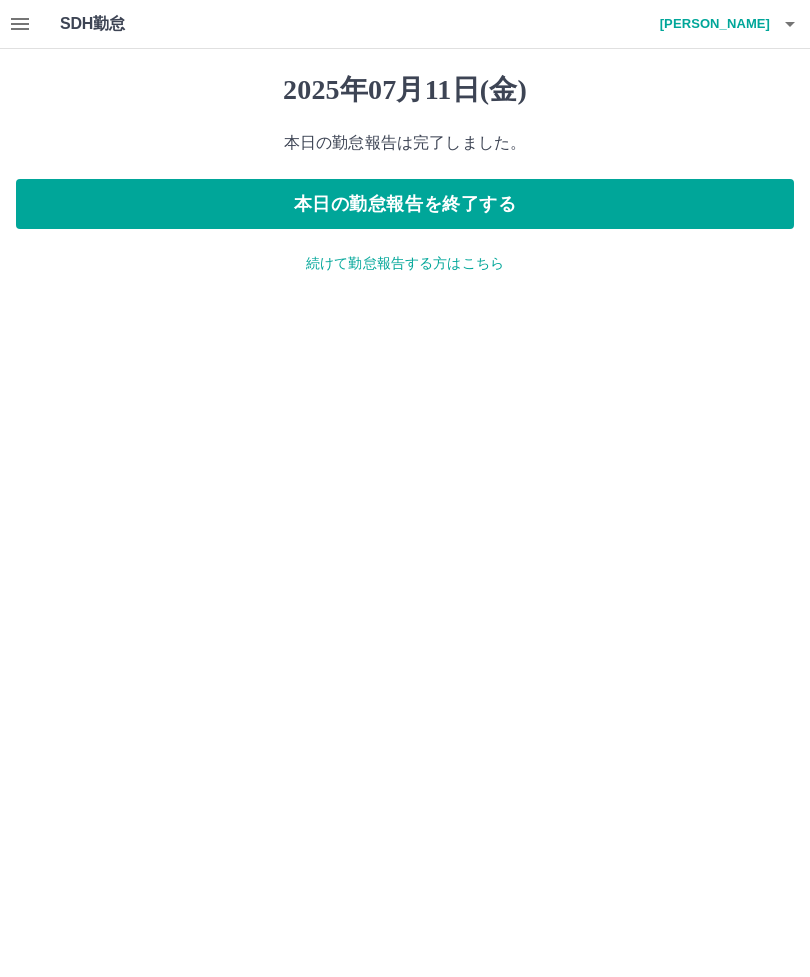 click on "続けて勤怠報告する方はこちら" at bounding box center (405, 263) 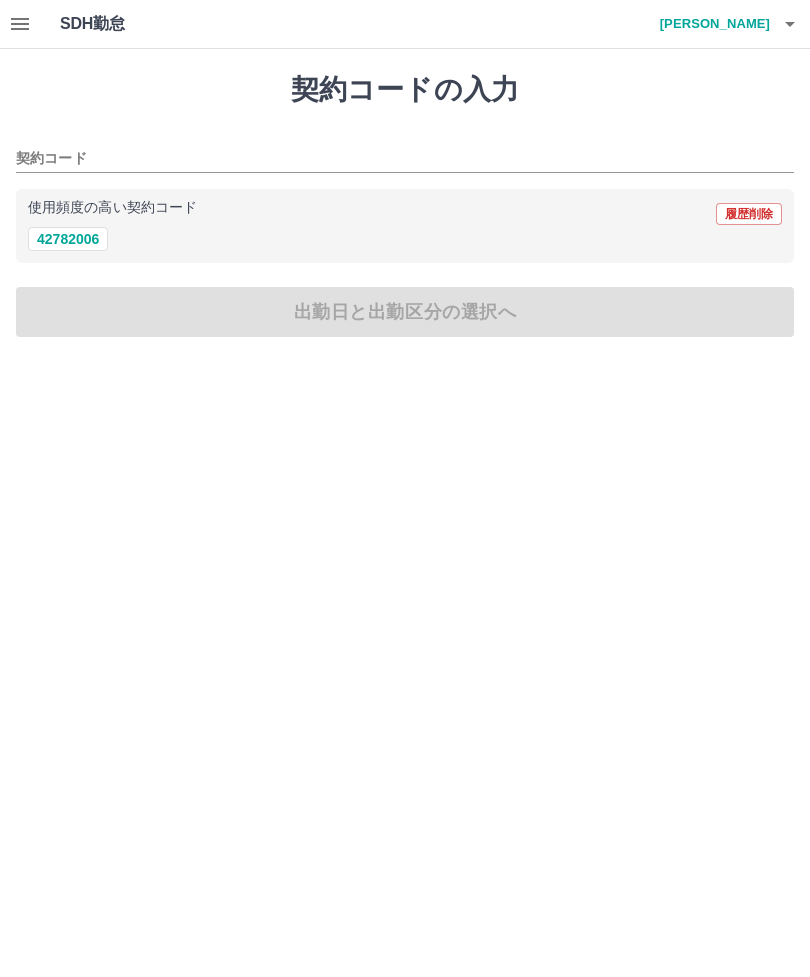 click on "42782006" at bounding box center (68, 239) 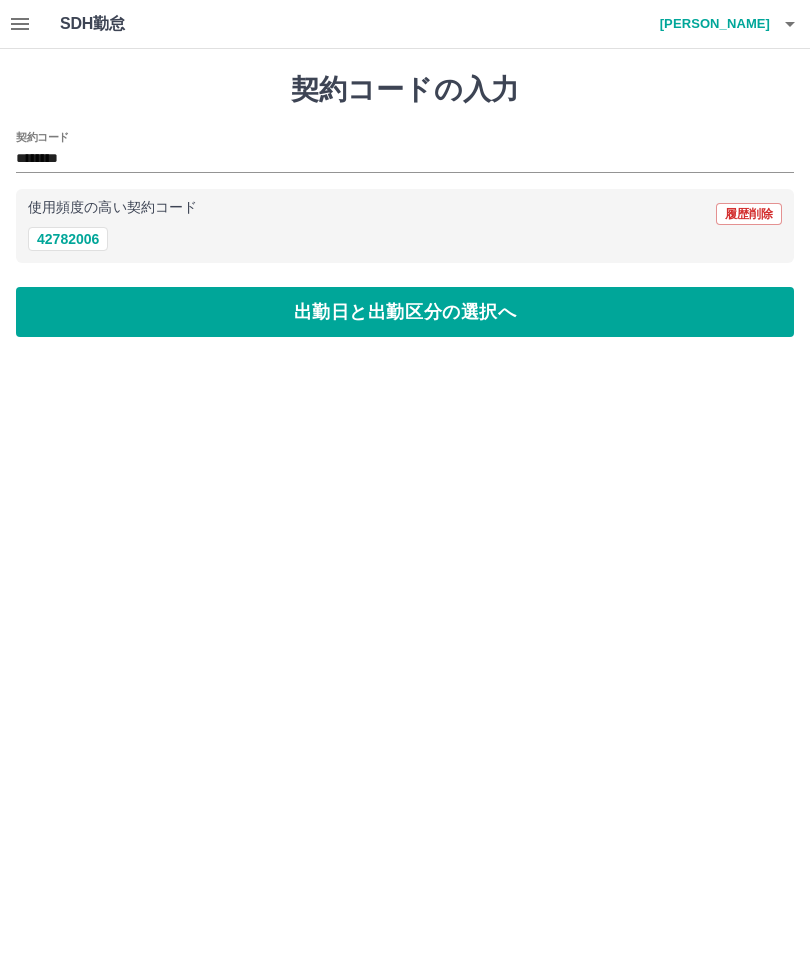 click on "出勤日と出勤区分の選択へ" at bounding box center (405, 312) 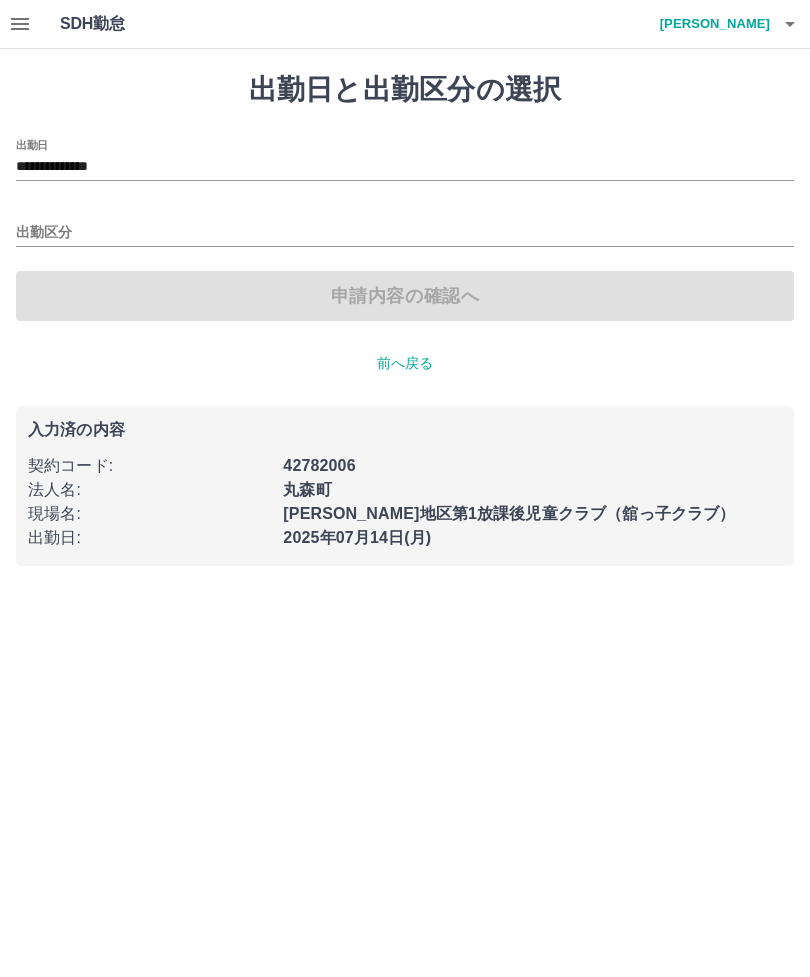 click on "**********" at bounding box center (405, 167) 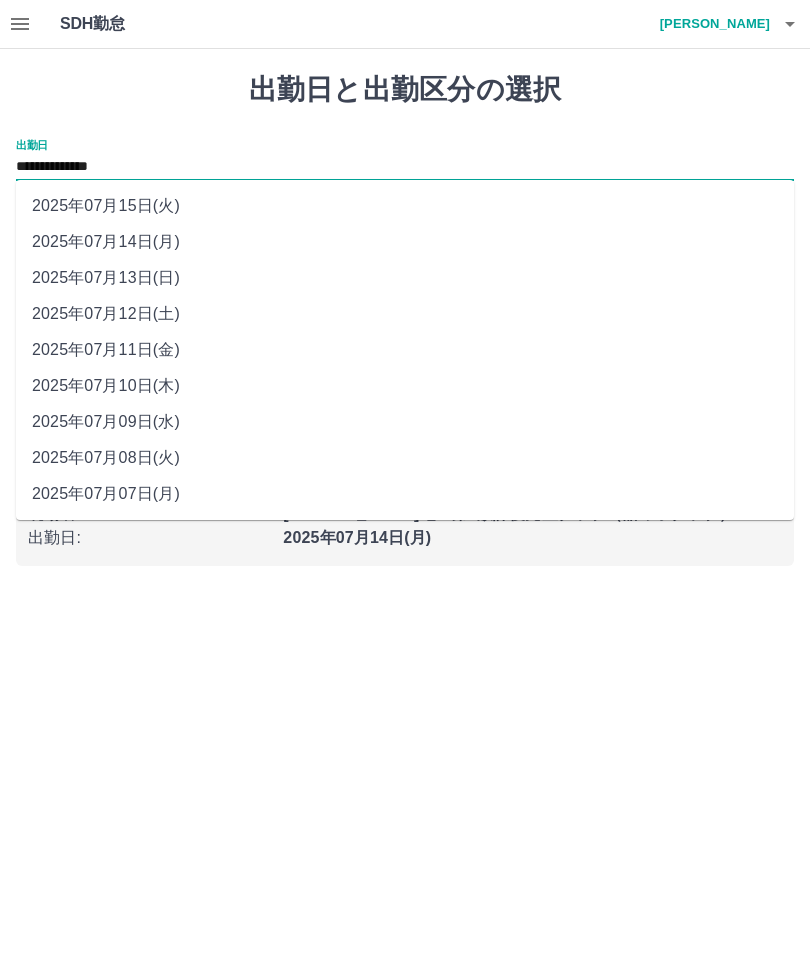 click on "2025年07月12日(土)" at bounding box center [405, 314] 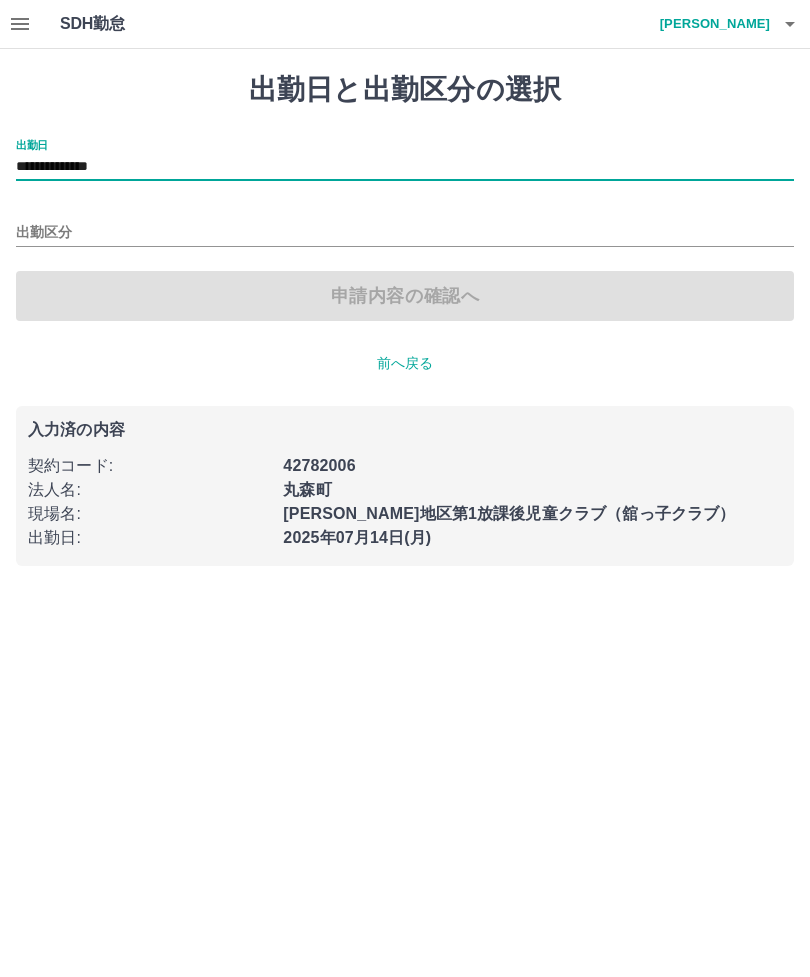click on "出勤区分" at bounding box center (405, 233) 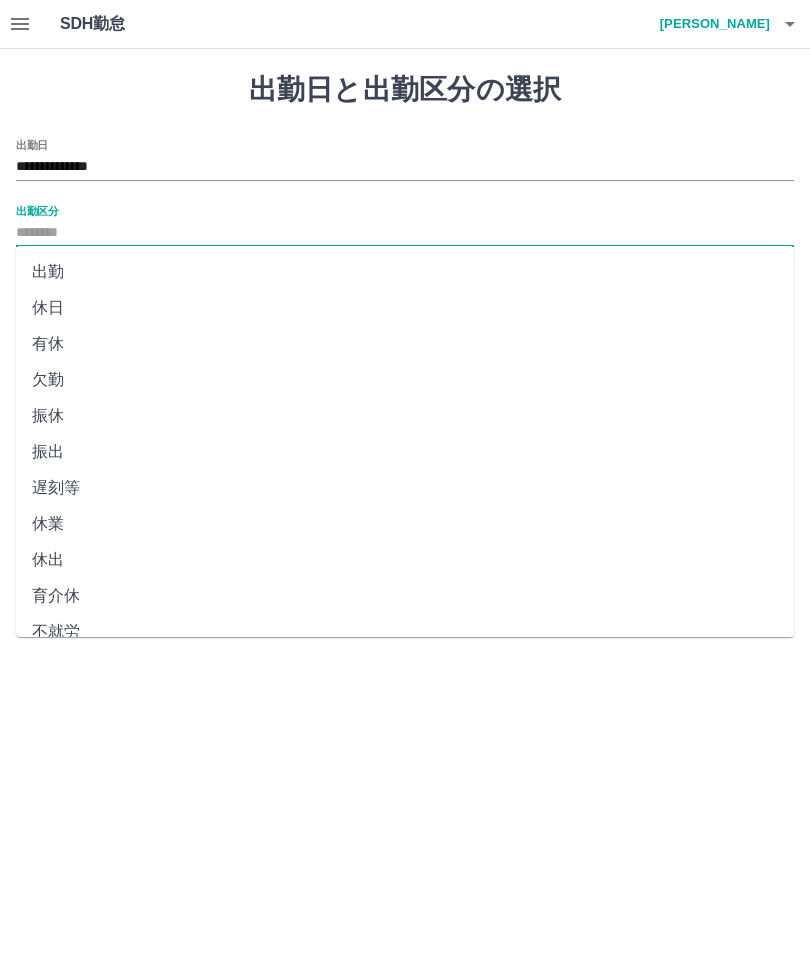 click on "休日" at bounding box center [405, 308] 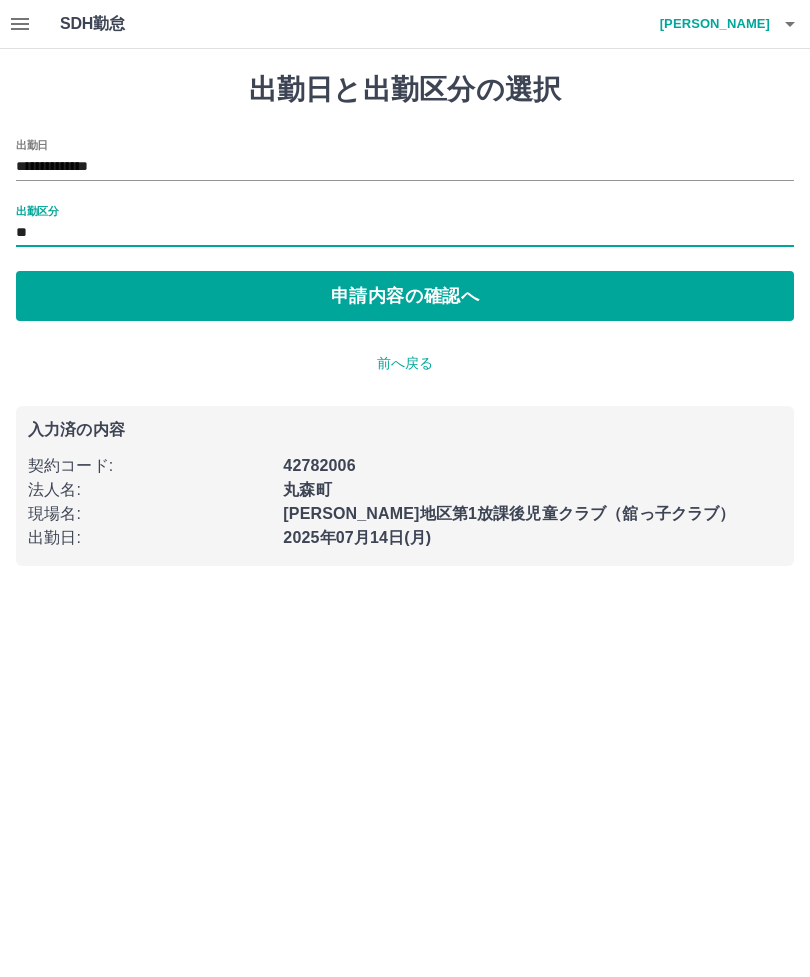 click on "申請内容の確認へ" at bounding box center [405, 296] 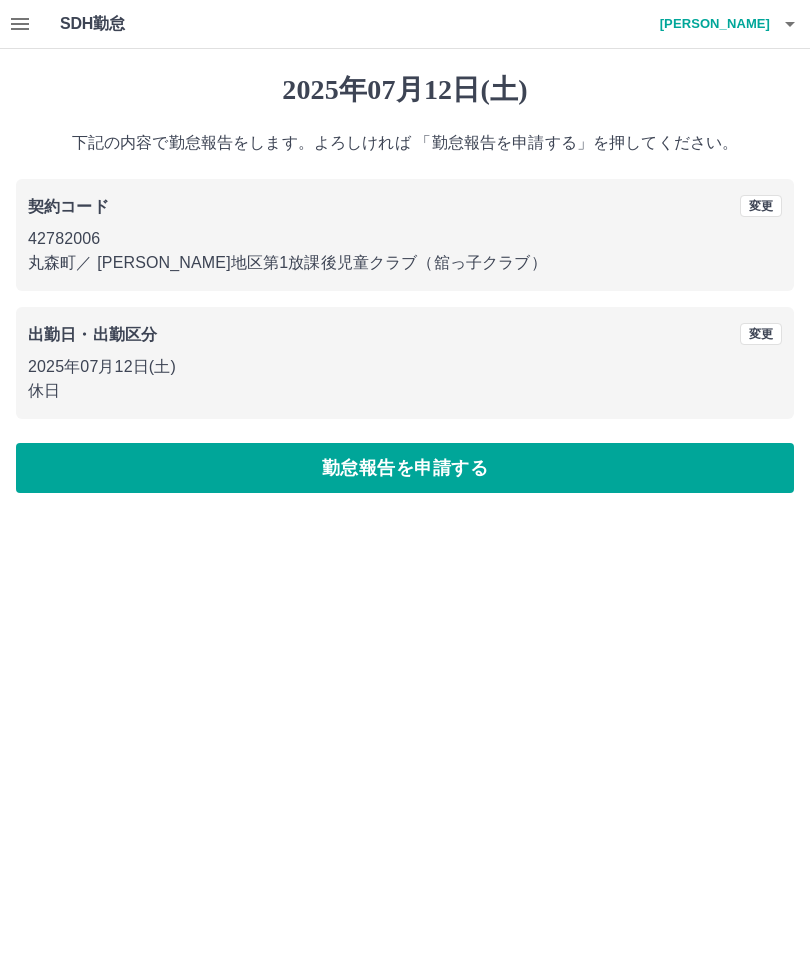 click on "勤怠報告を申請する" at bounding box center [405, 468] 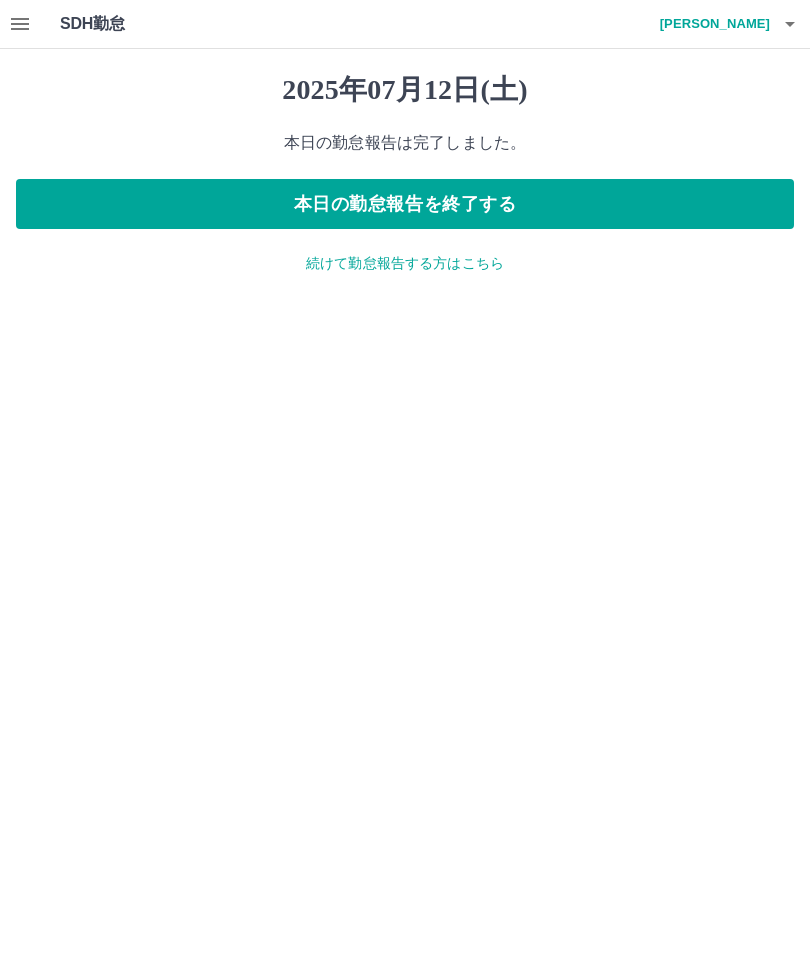click on "続けて勤怠報告する方はこちら" at bounding box center (405, 263) 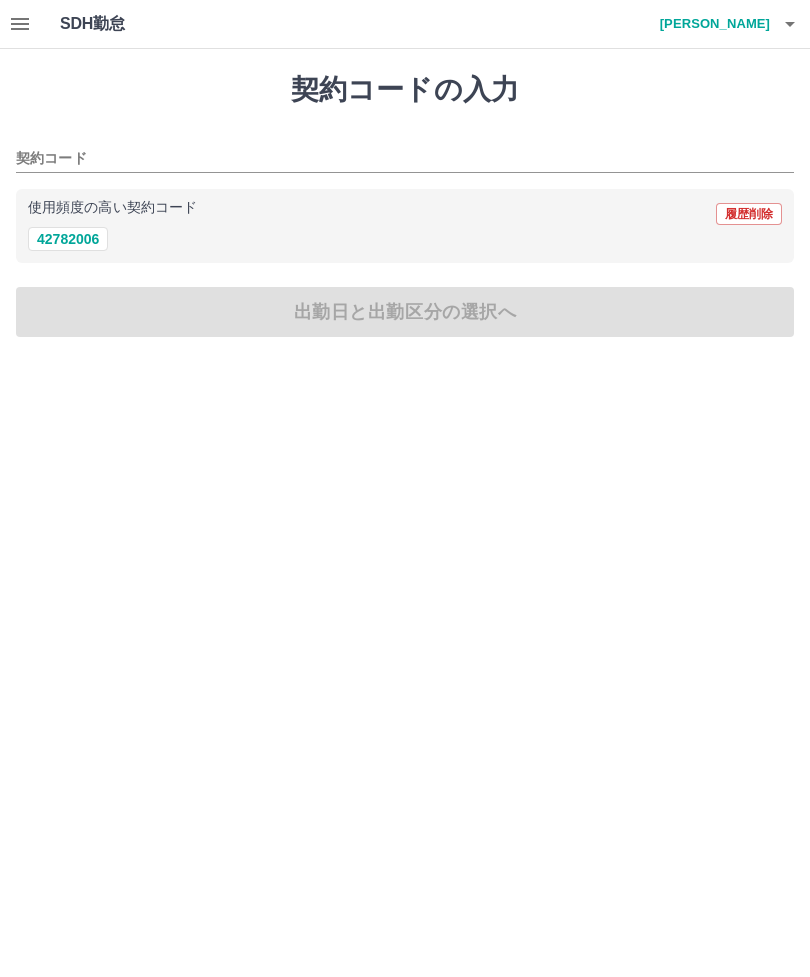 click on "42782006" at bounding box center [68, 239] 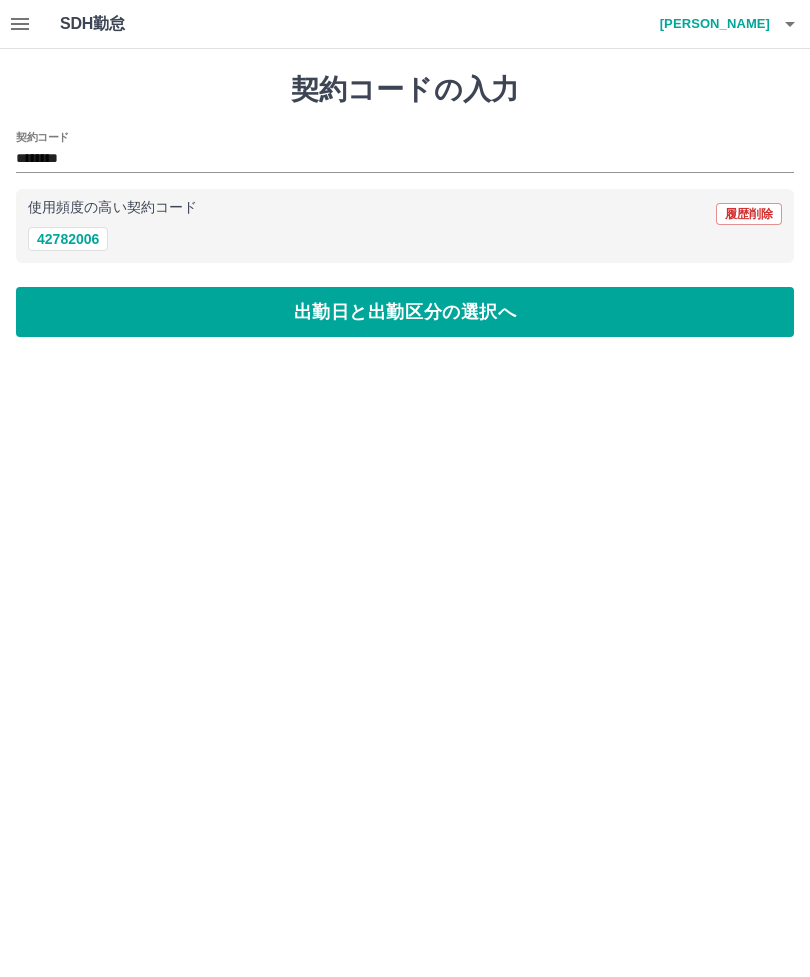 click on "出勤日と出勤区分の選択へ" at bounding box center (405, 312) 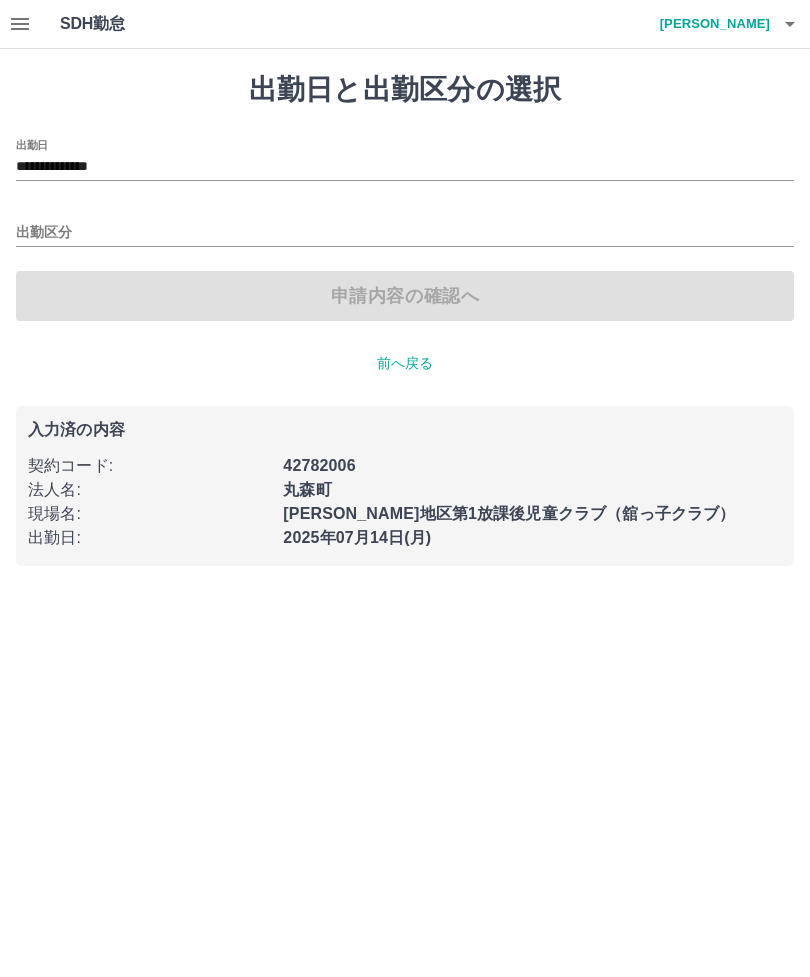 click on "出勤区分" at bounding box center (405, 233) 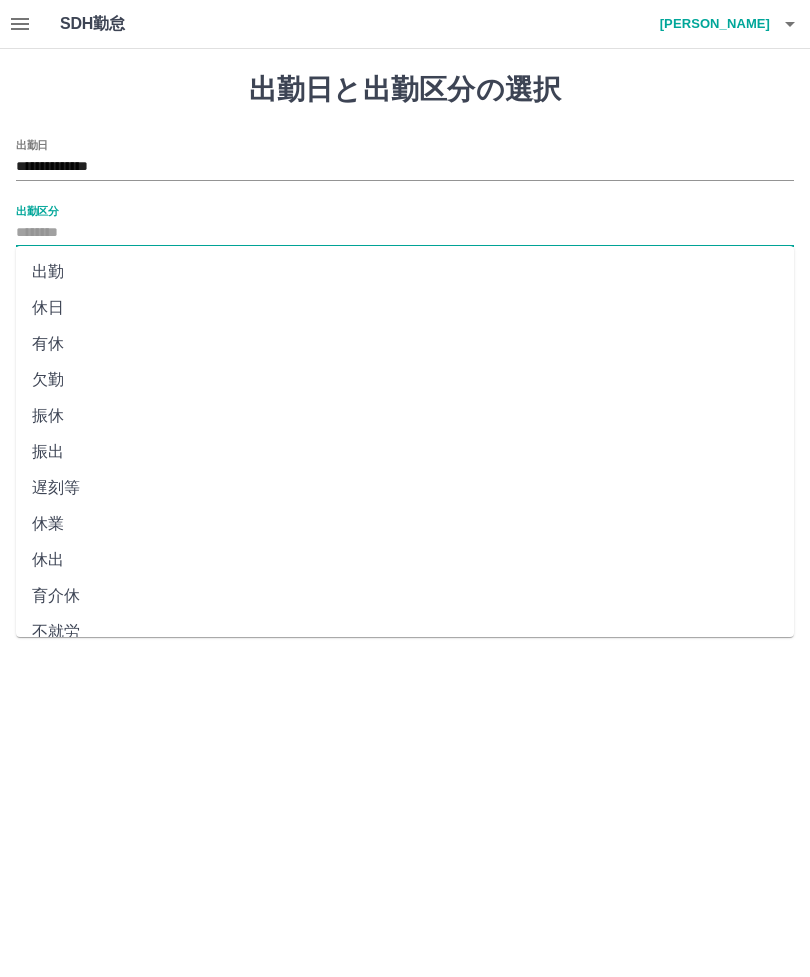 click on "**********" at bounding box center (405, 167) 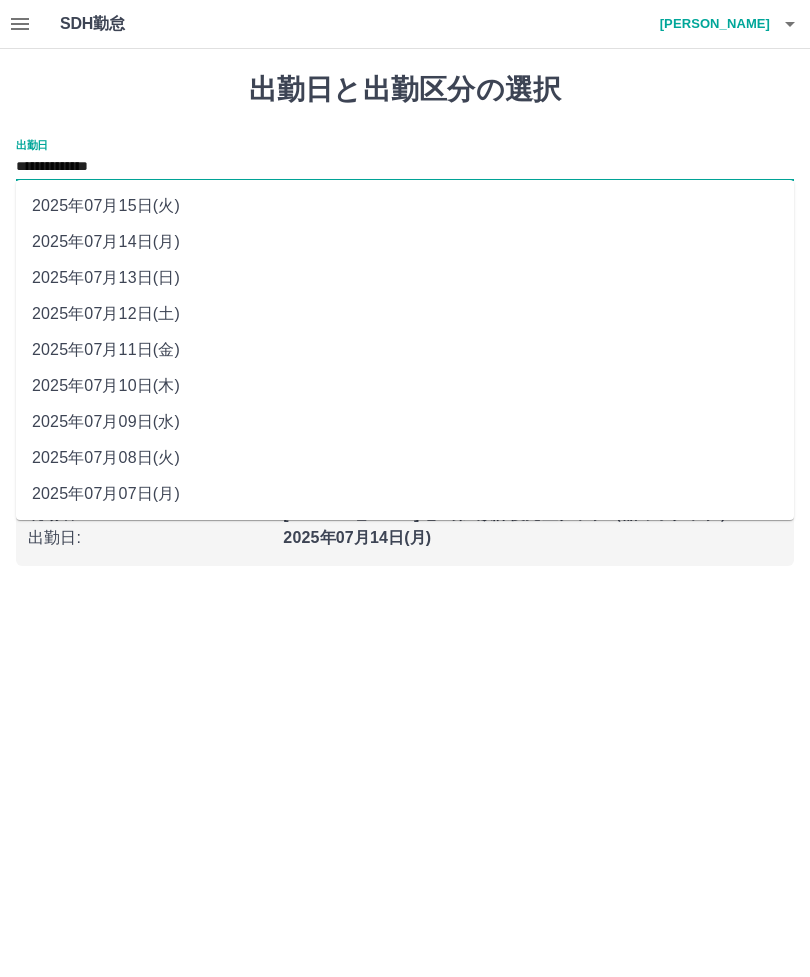 click on "2025年07月13日(日)" at bounding box center (405, 278) 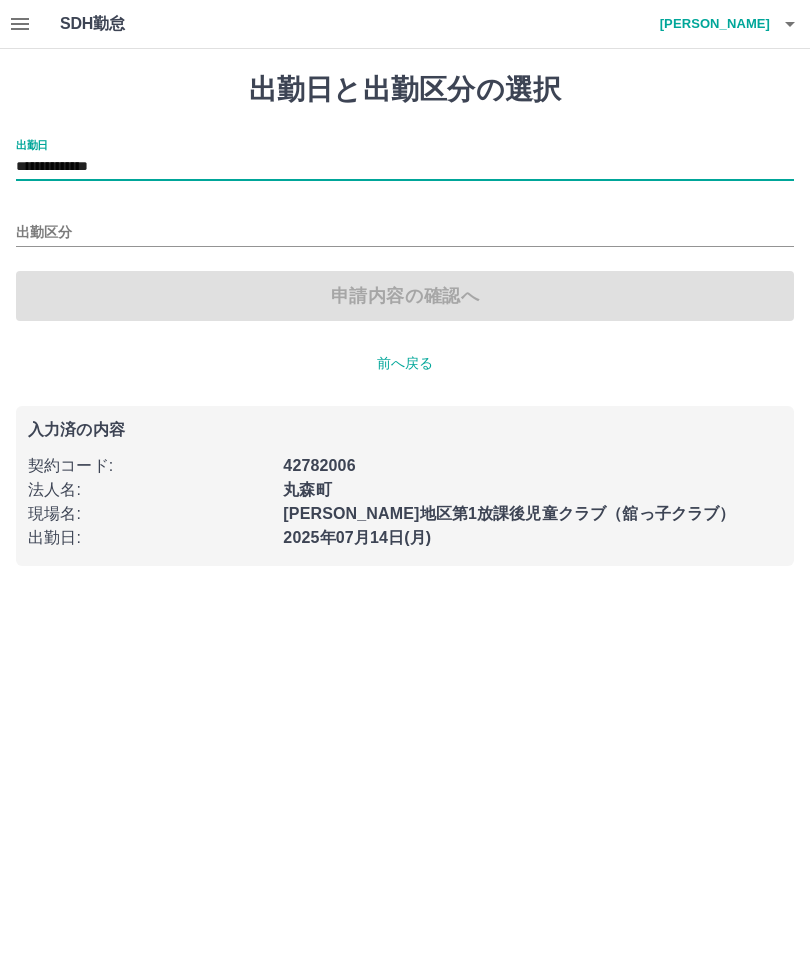 click on "出勤区分" at bounding box center [405, 233] 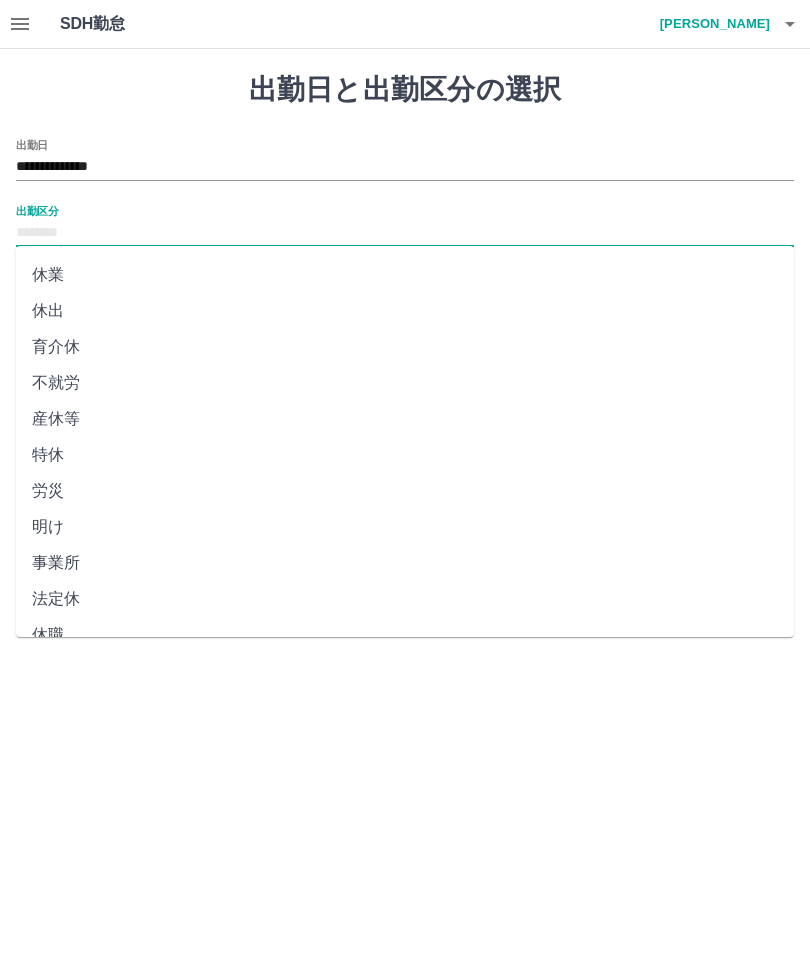 scroll, scrollTop: 248, scrollLeft: 0, axis: vertical 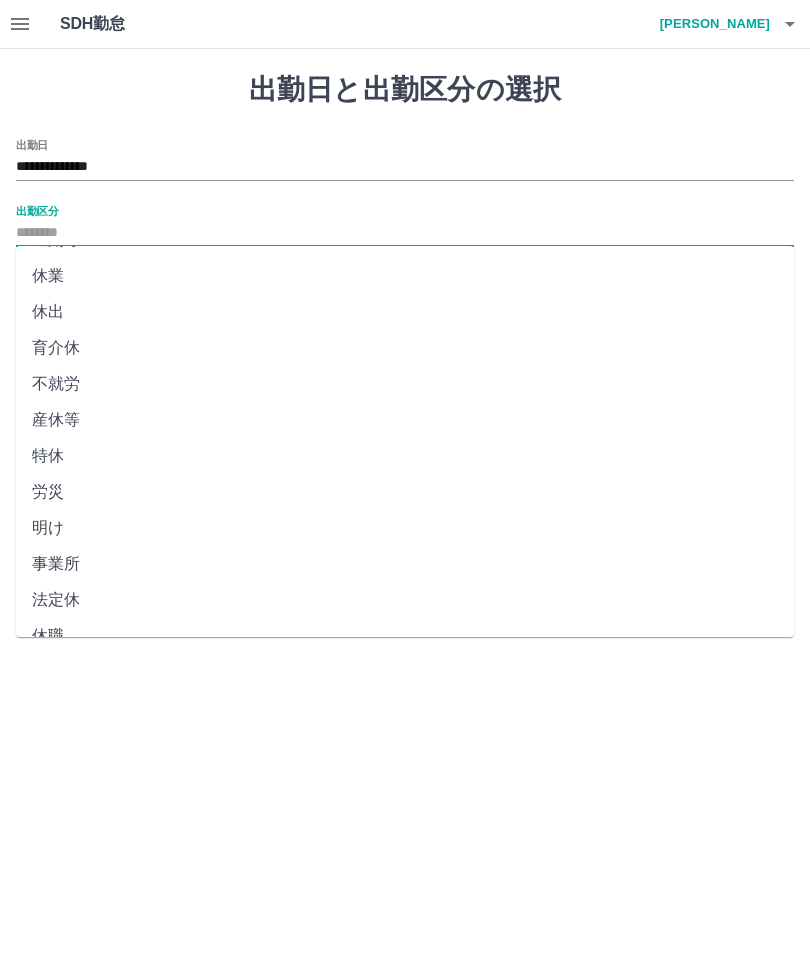 click on "法定休" at bounding box center [405, 600] 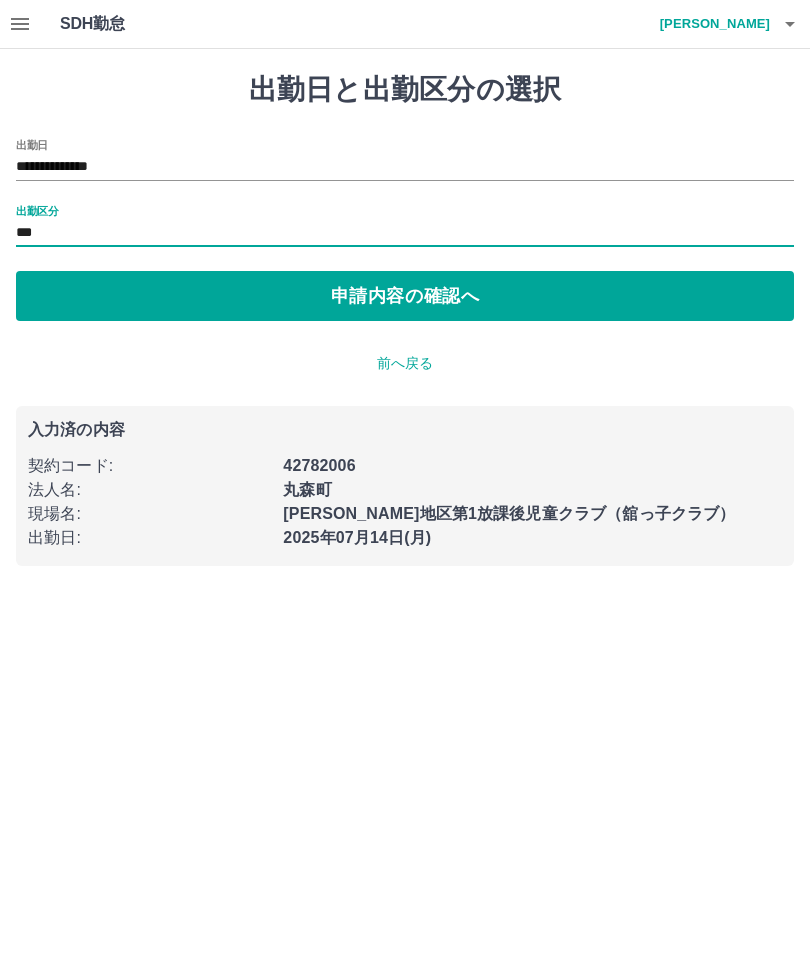 type on "***" 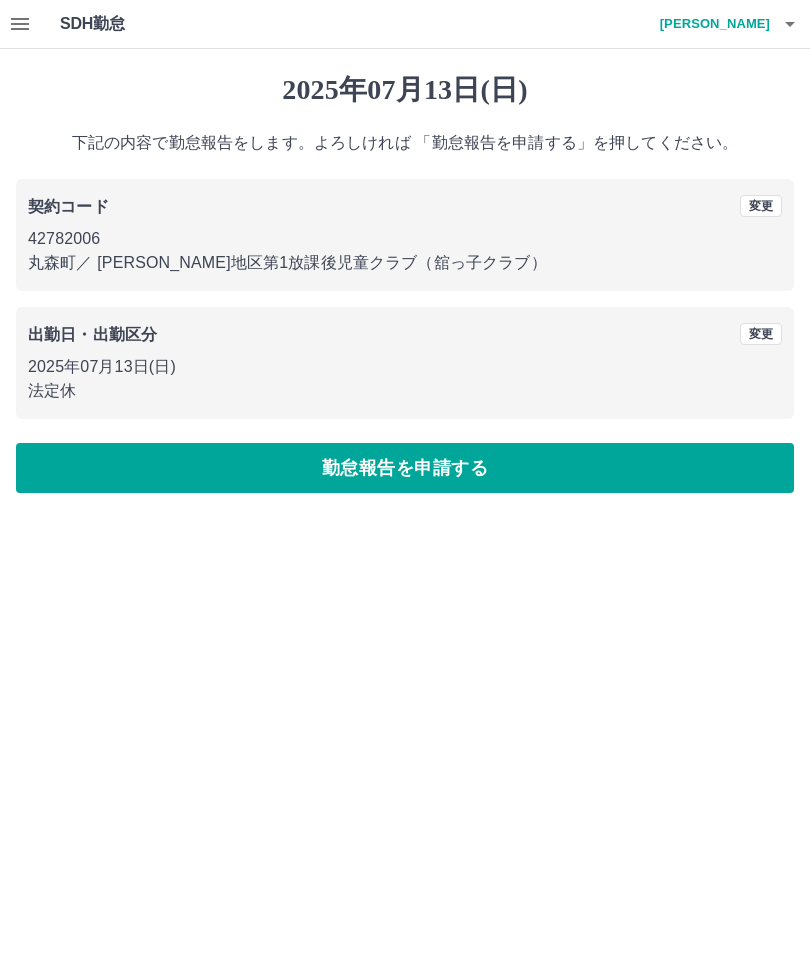 click on "勤怠報告を申請する" at bounding box center (405, 468) 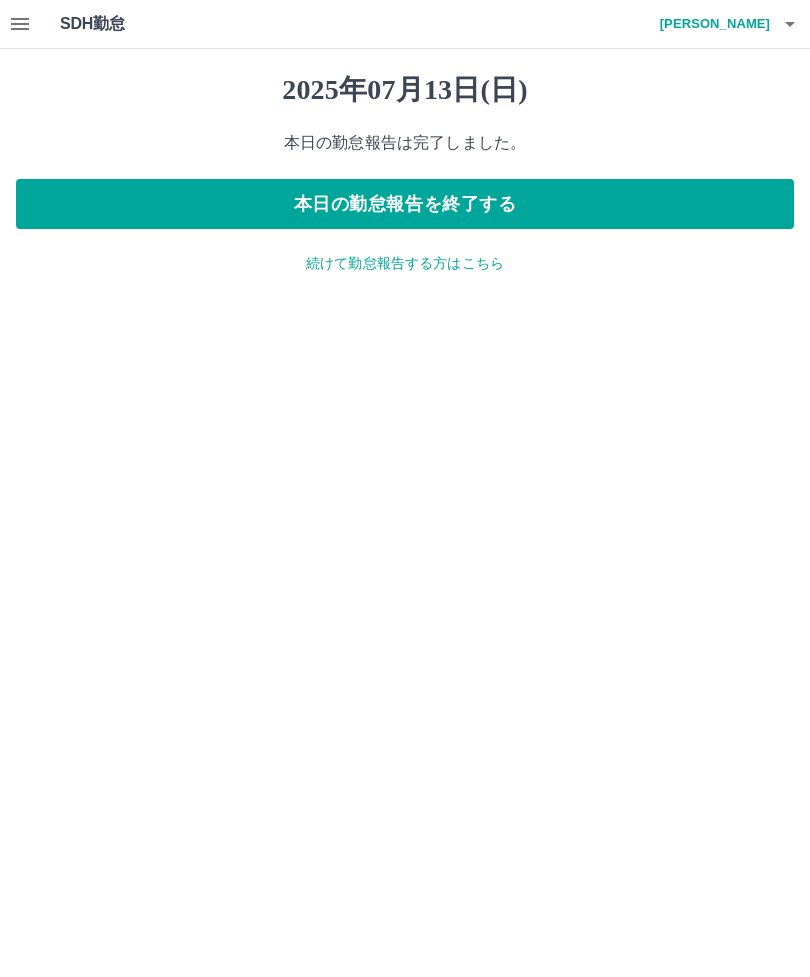 click on "本日の勤怠報告を終了する" at bounding box center [405, 204] 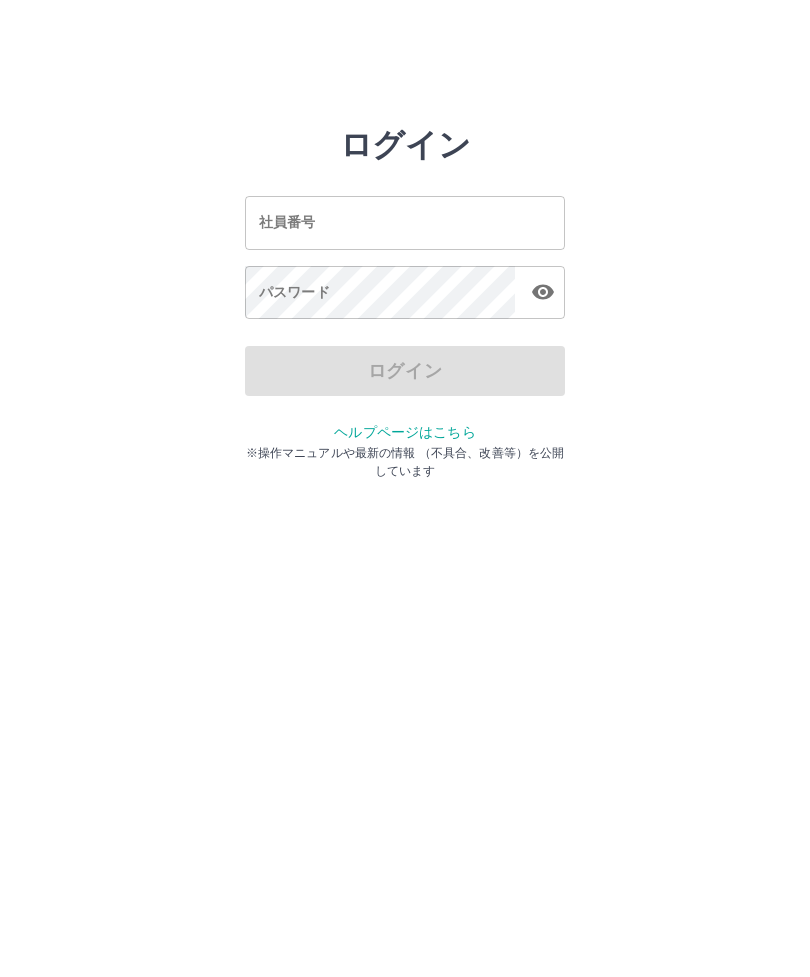 scroll, scrollTop: 0, scrollLeft: 0, axis: both 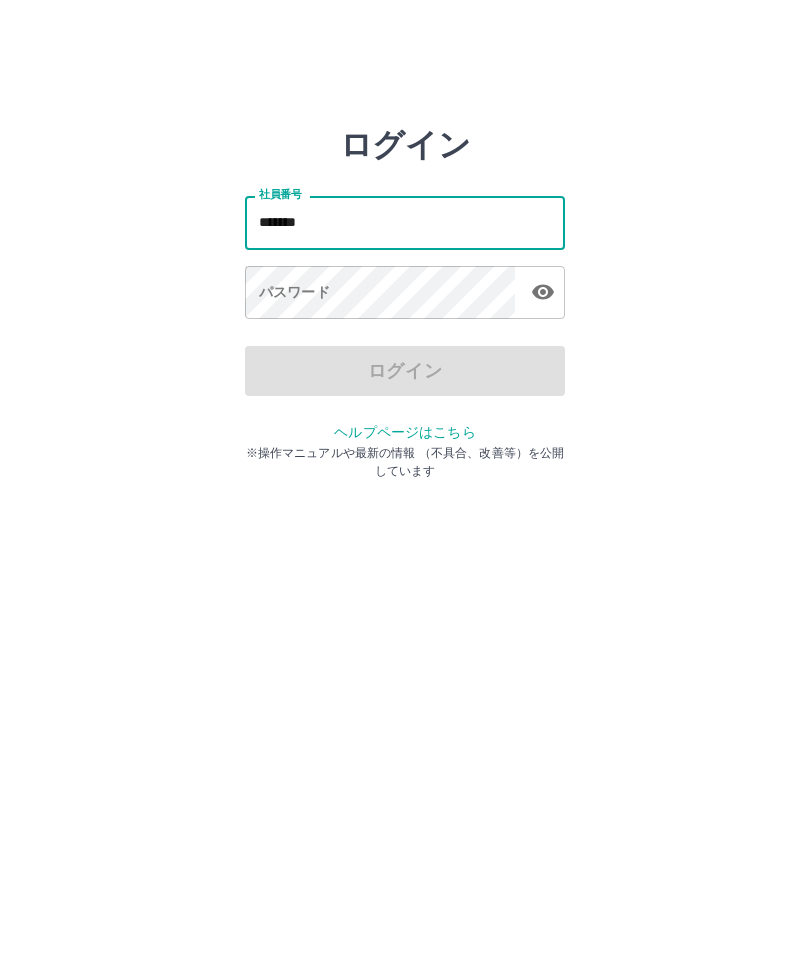 type on "*******" 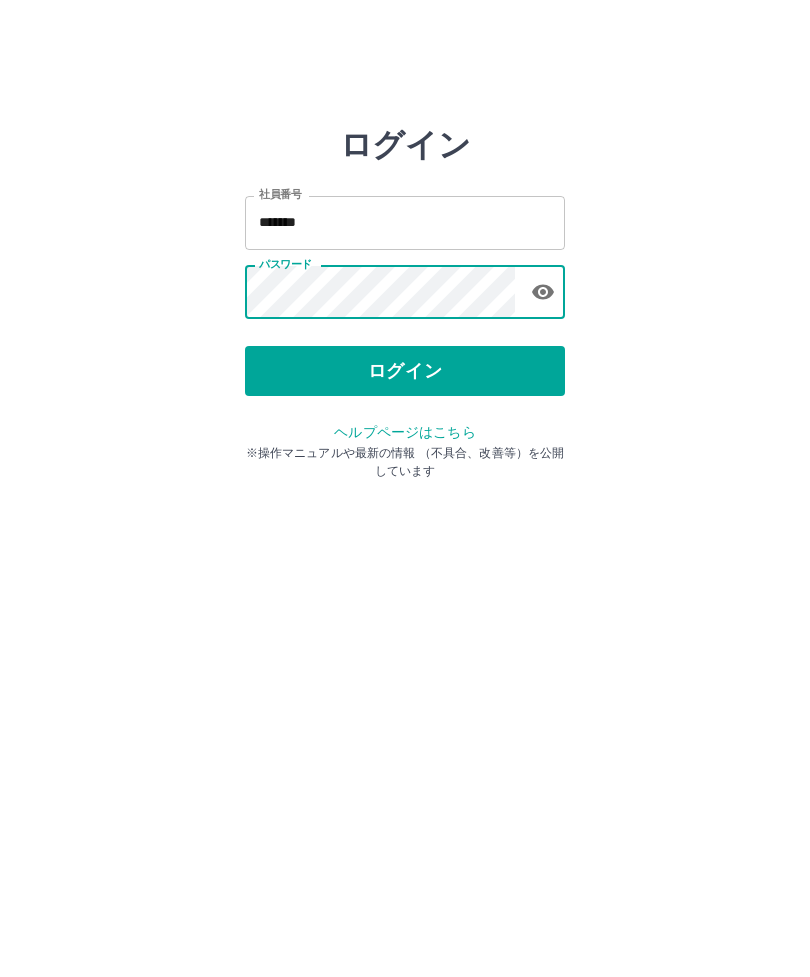 click on "ログイン" at bounding box center (405, 371) 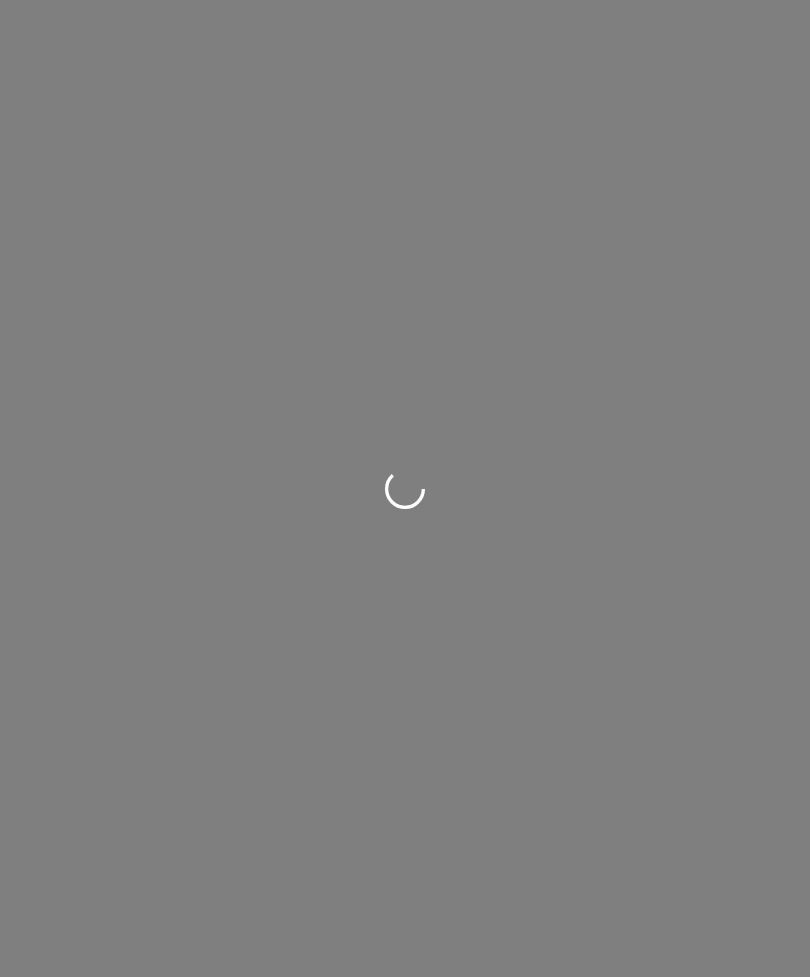 scroll, scrollTop: 0, scrollLeft: 0, axis: both 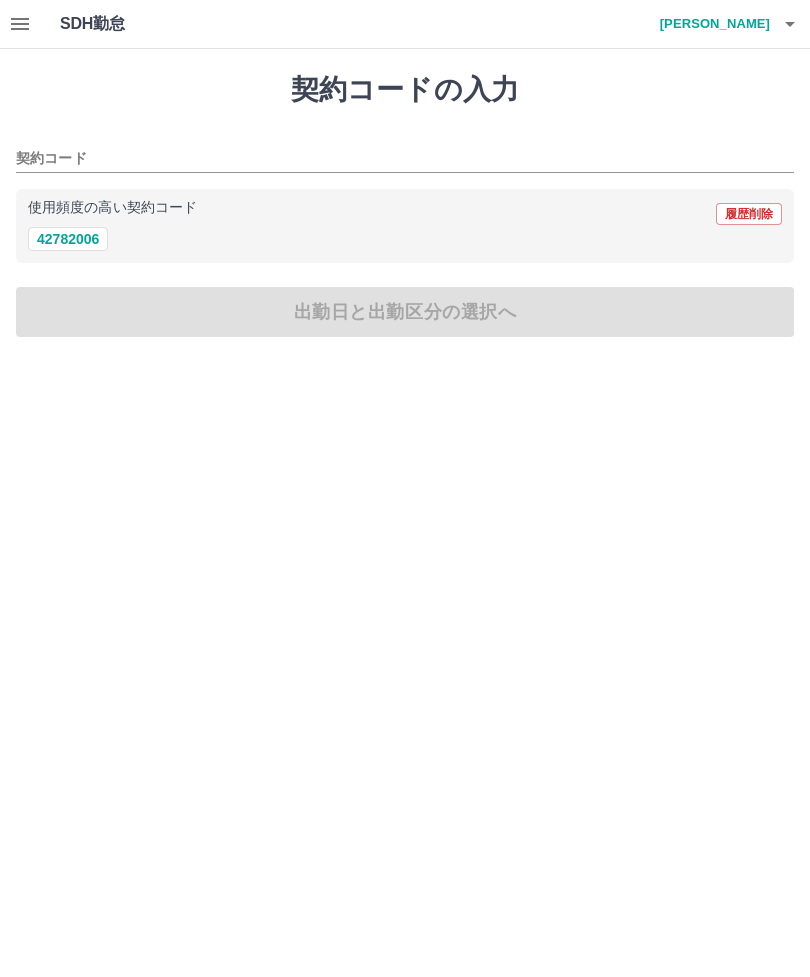 click on "42782006" at bounding box center [68, 239] 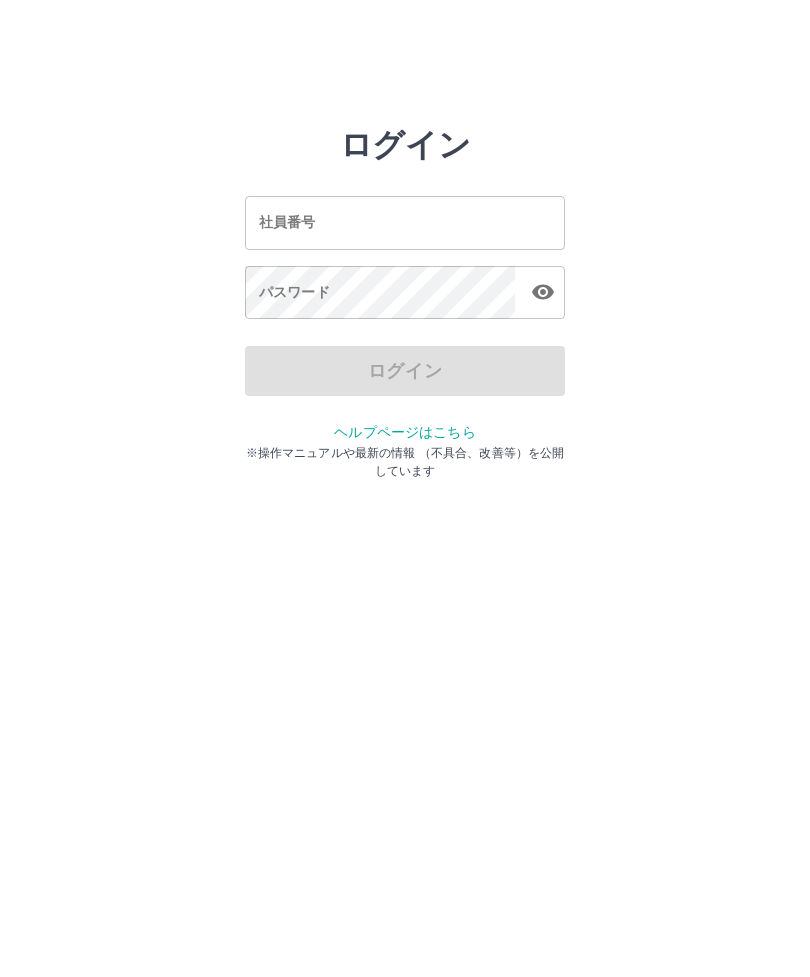 scroll, scrollTop: 0, scrollLeft: 0, axis: both 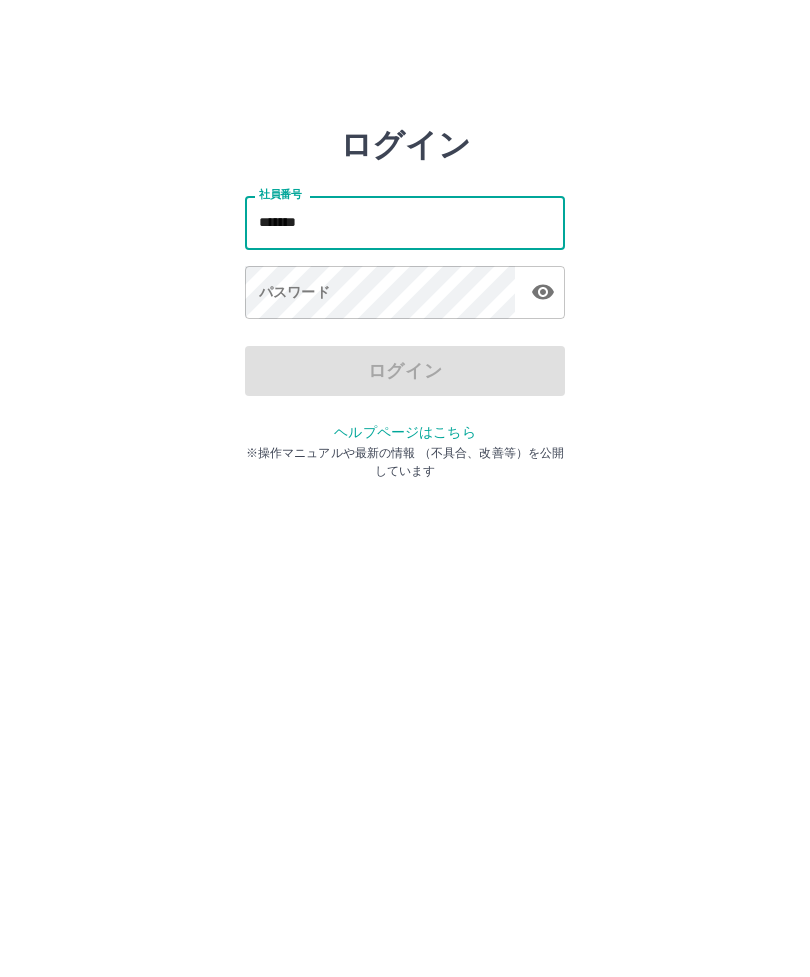 type on "*******" 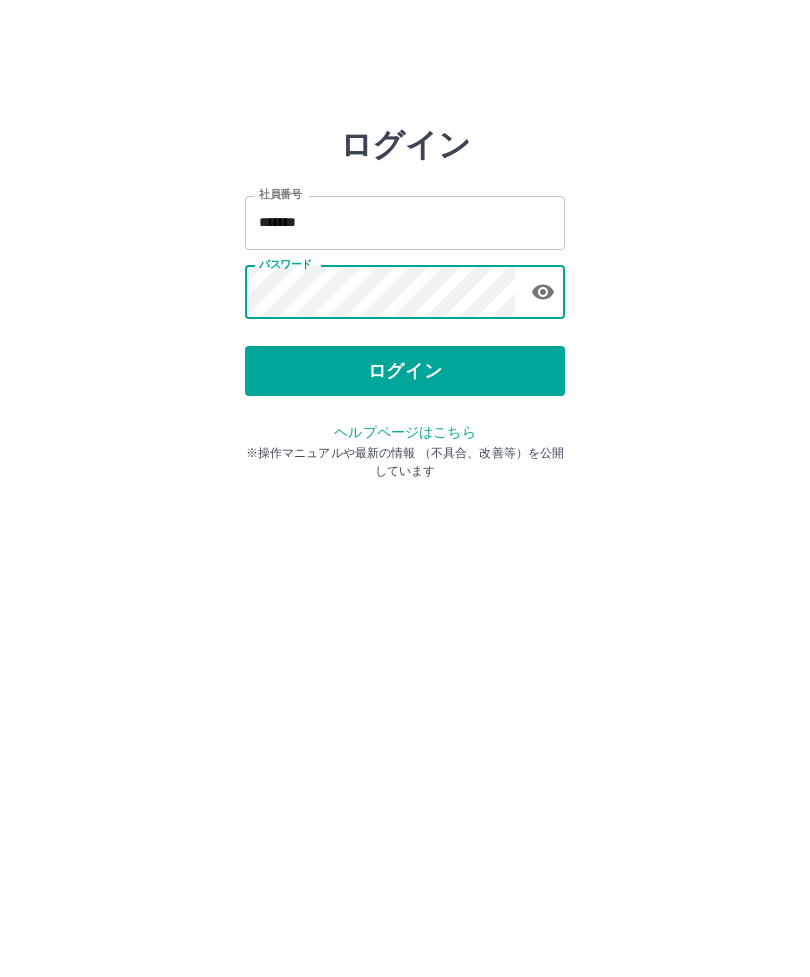 click on "ログイン" at bounding box center [405, 371] 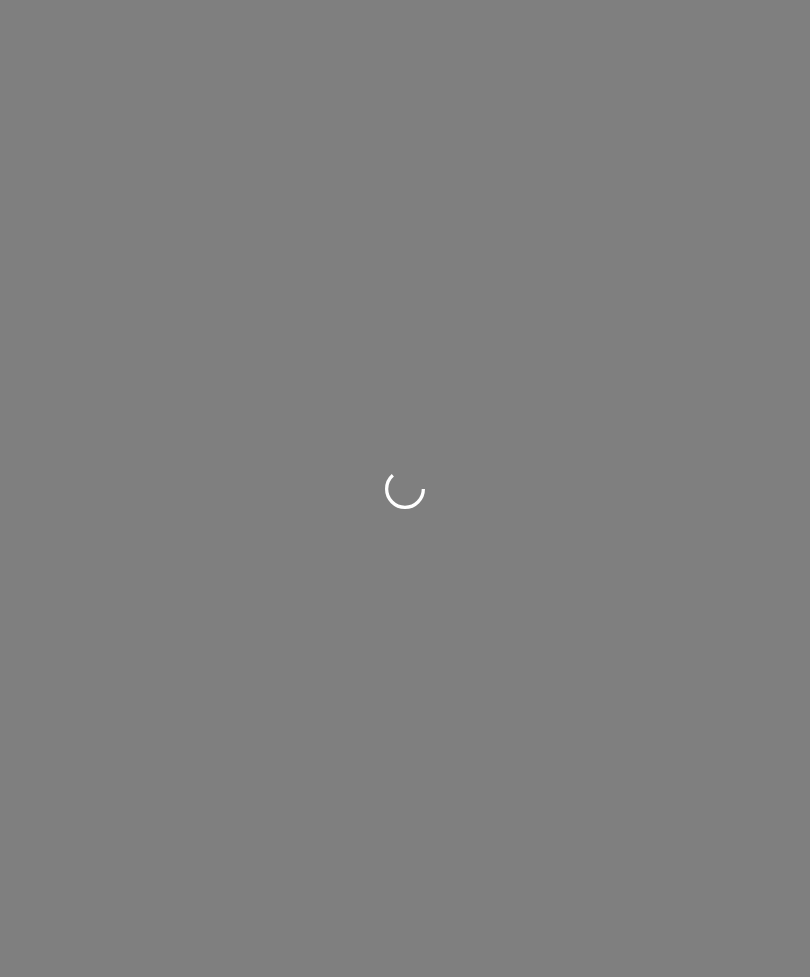 scroll, scrollTop: 0, scrollLeft: 0, axis: both 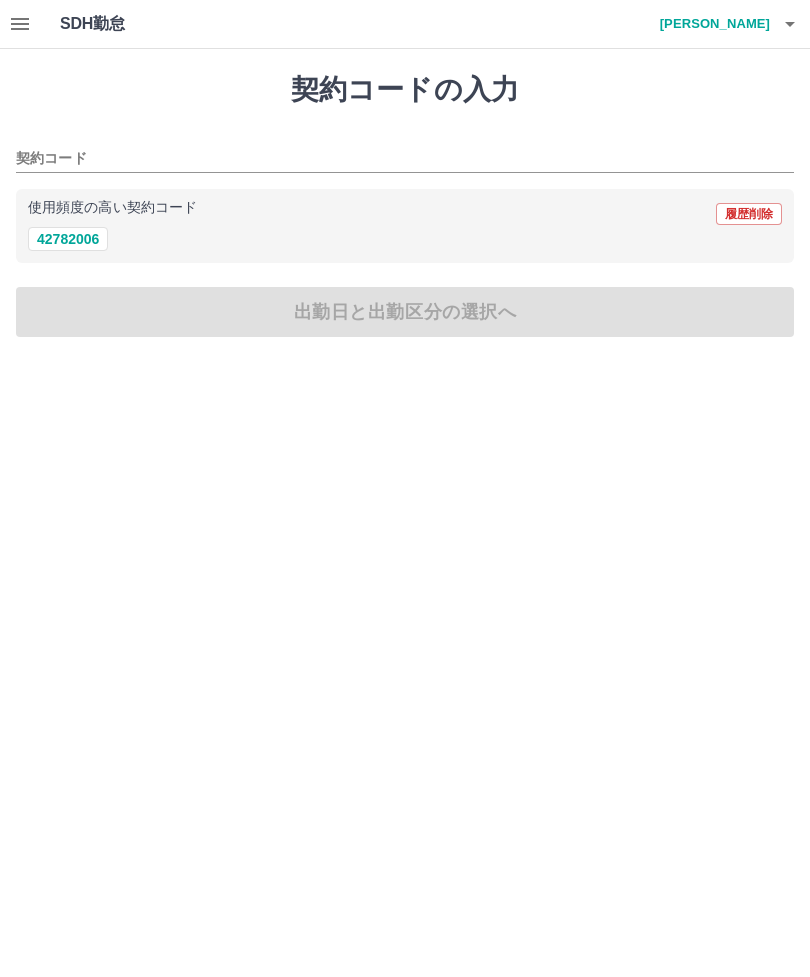 click on "42782006" at bounding box center [68, 239] 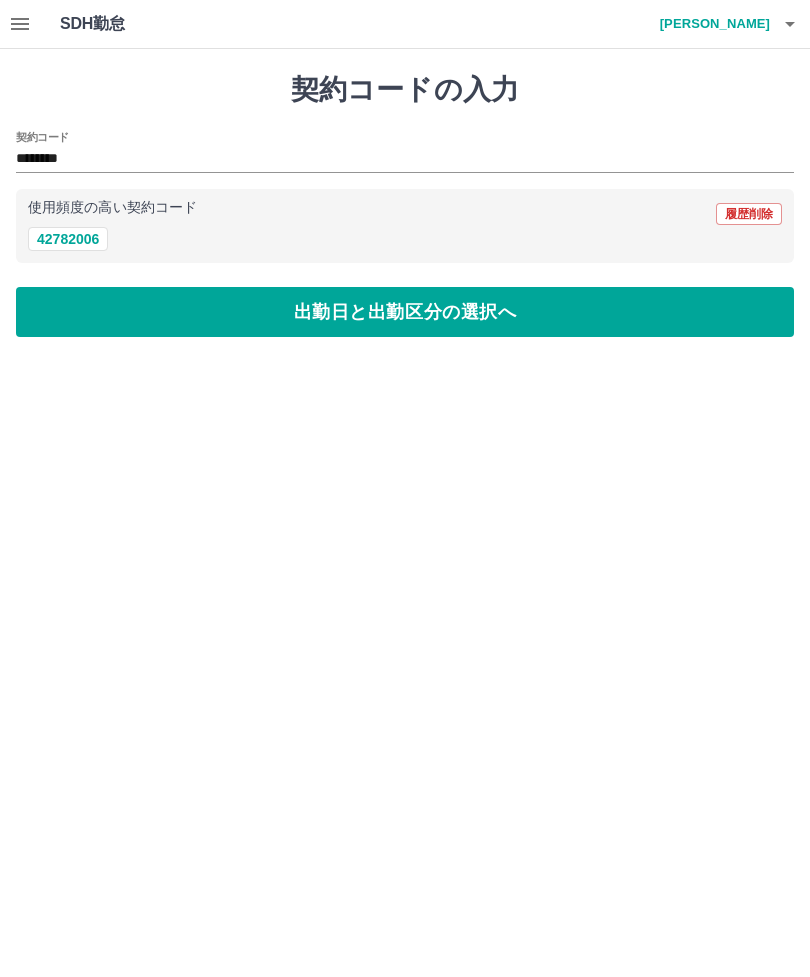 click on "出勤日と出勤区分の選択へ" at bounding box center (405, 312) 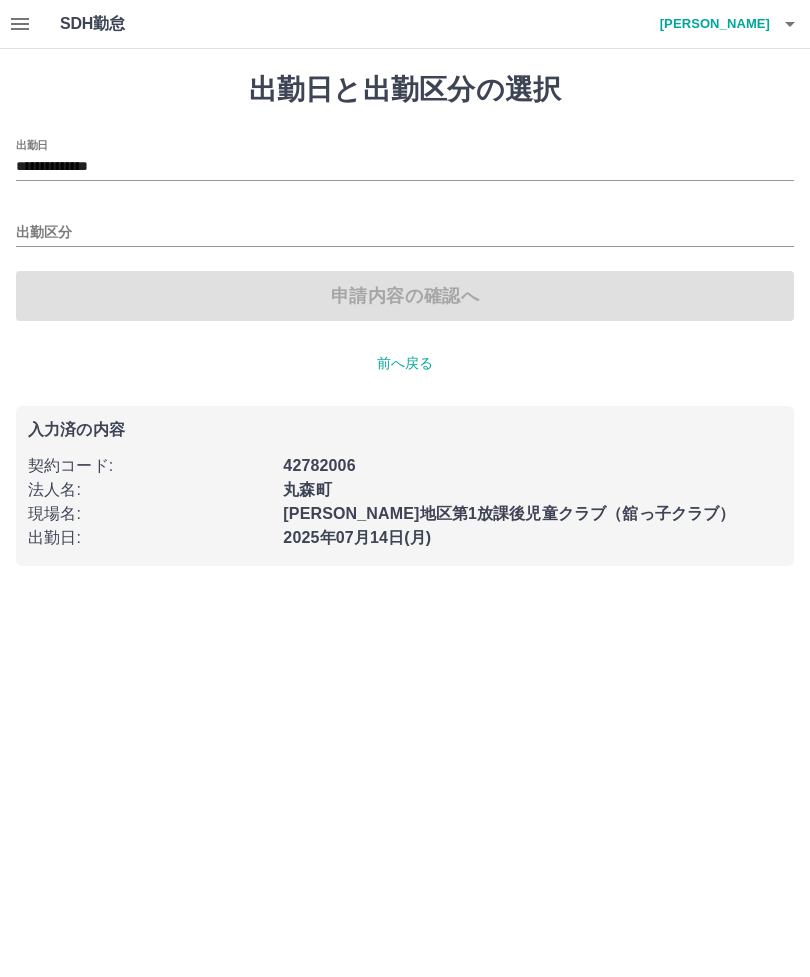 click on "**********" at bounding box center (405, 167) 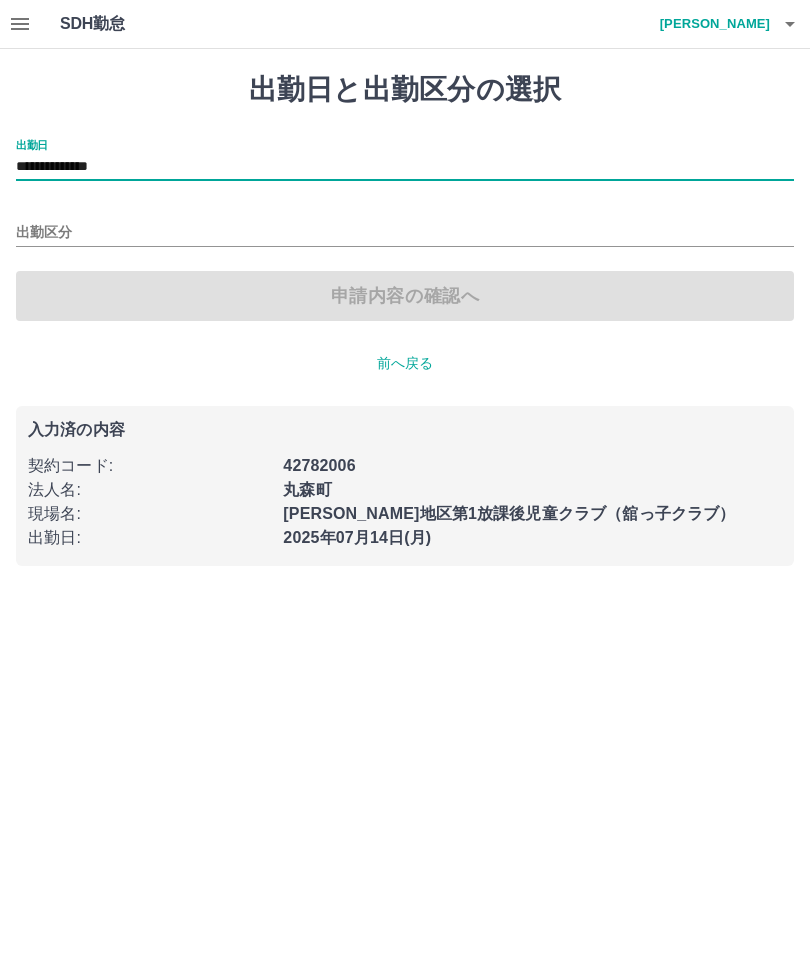 click on "**********" at bounding box center (405, 160) 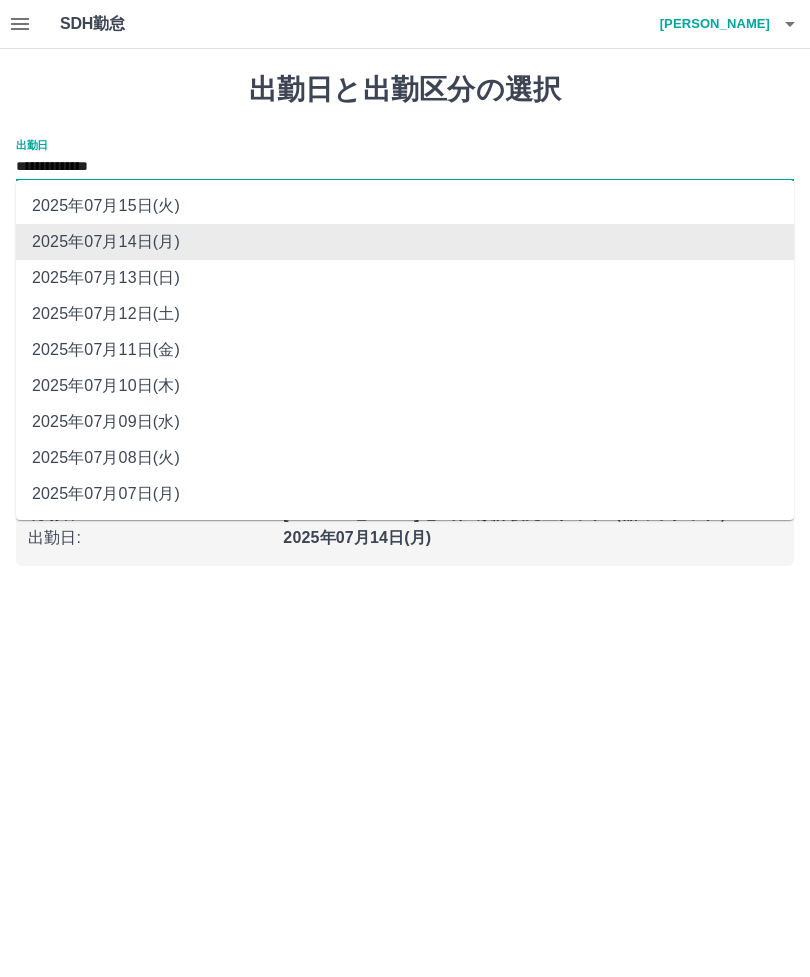 click on "**********" at bounding box center (405, 167) 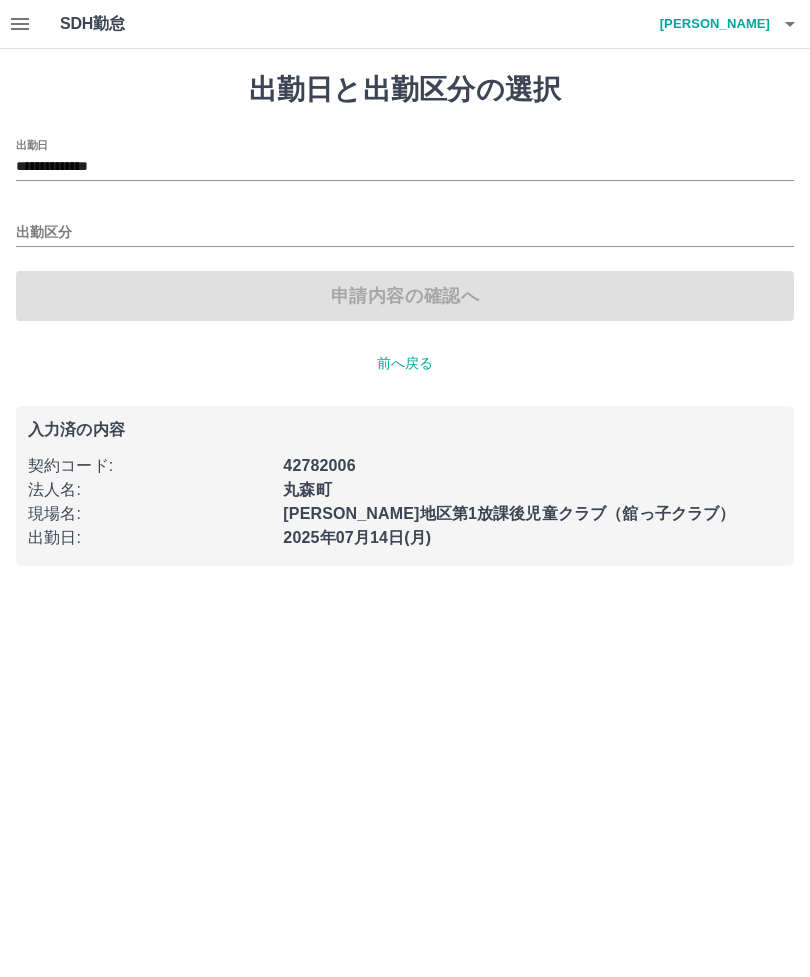 click on "前へ戻る" at bounding box center (405, 363) 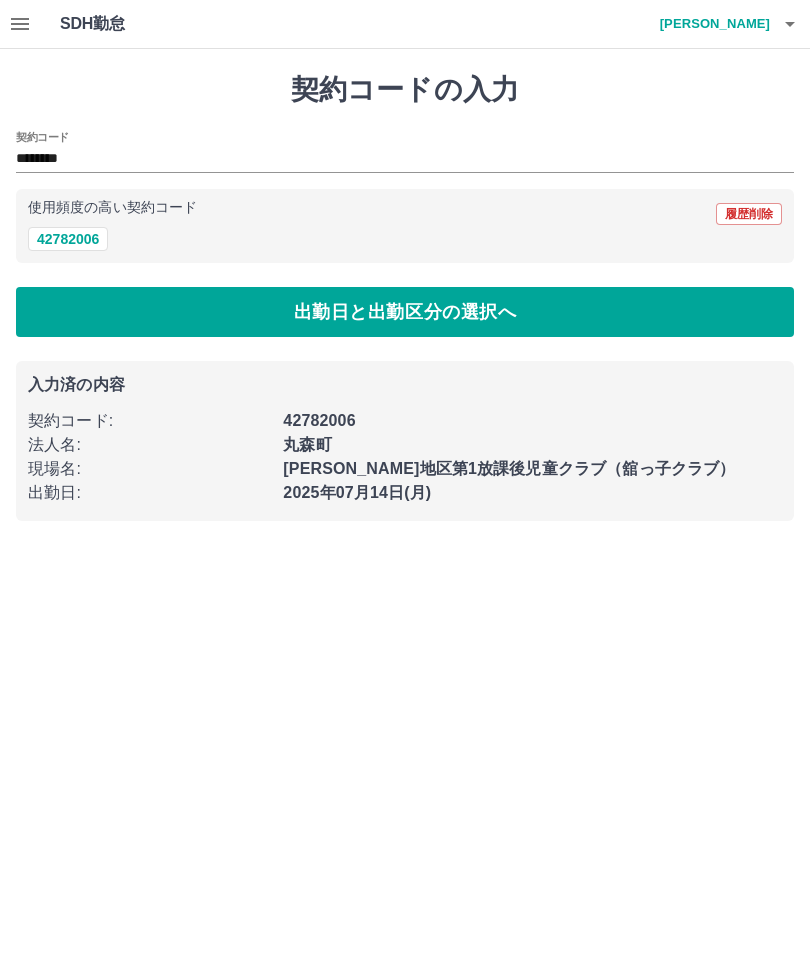 click on "出勤日と出勤区分の選択へ" at bounding box center (405, 312) 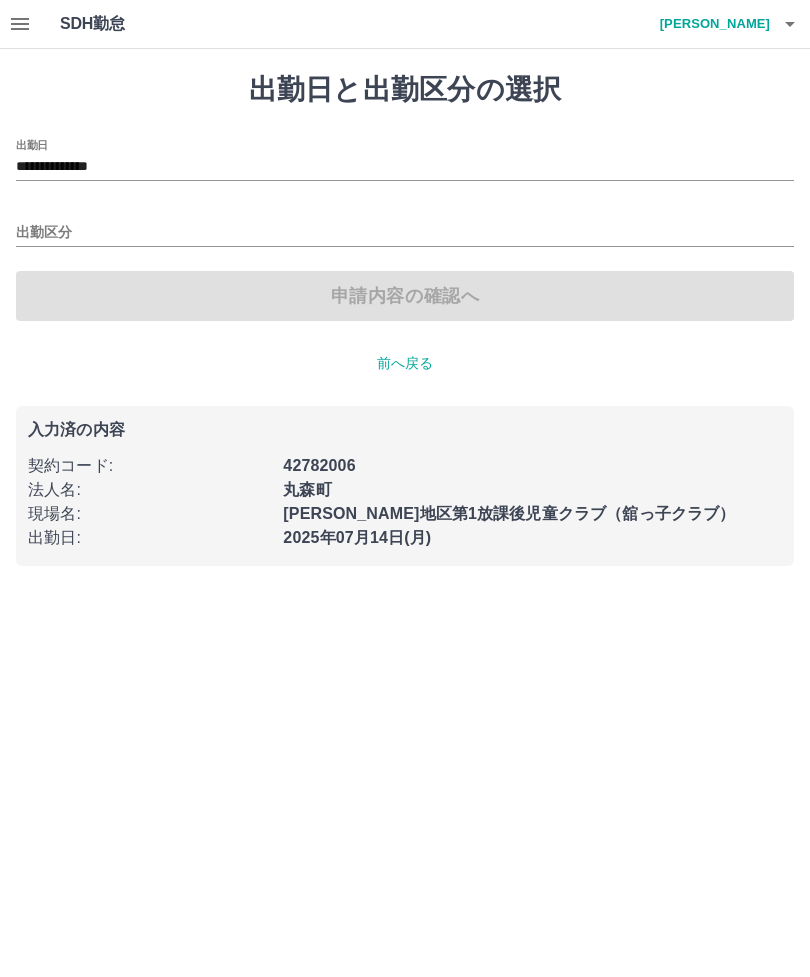 click on "**********" at bounding box center [405, 167] 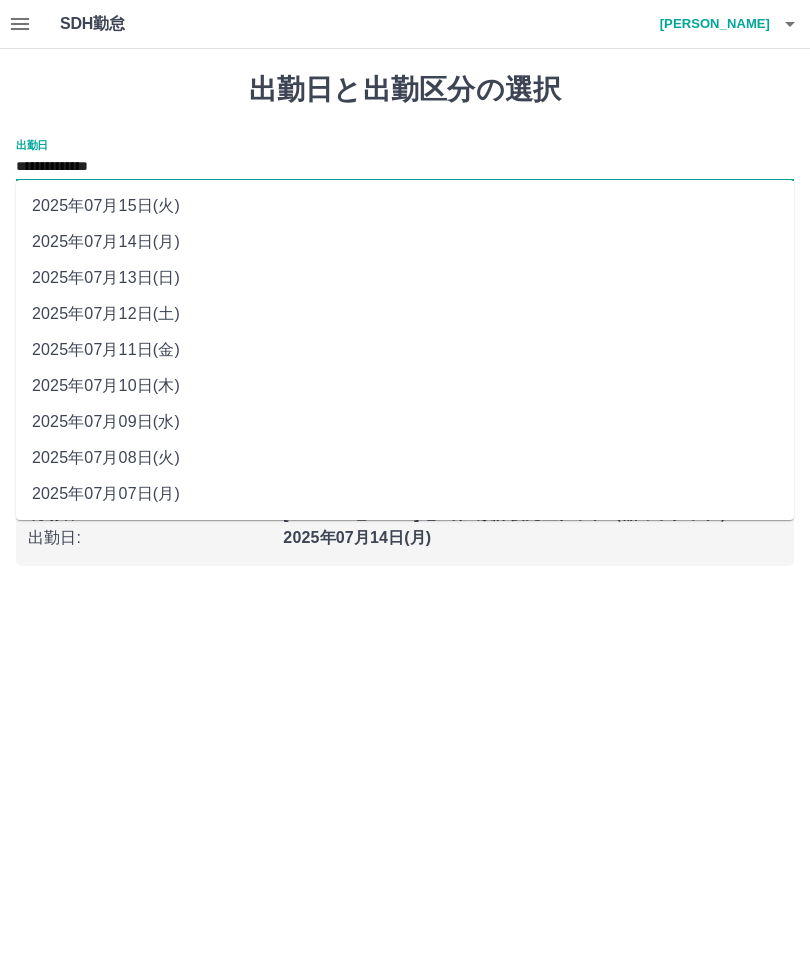 click on "2025年07月11日(金)" at bounding box center [405, 350] 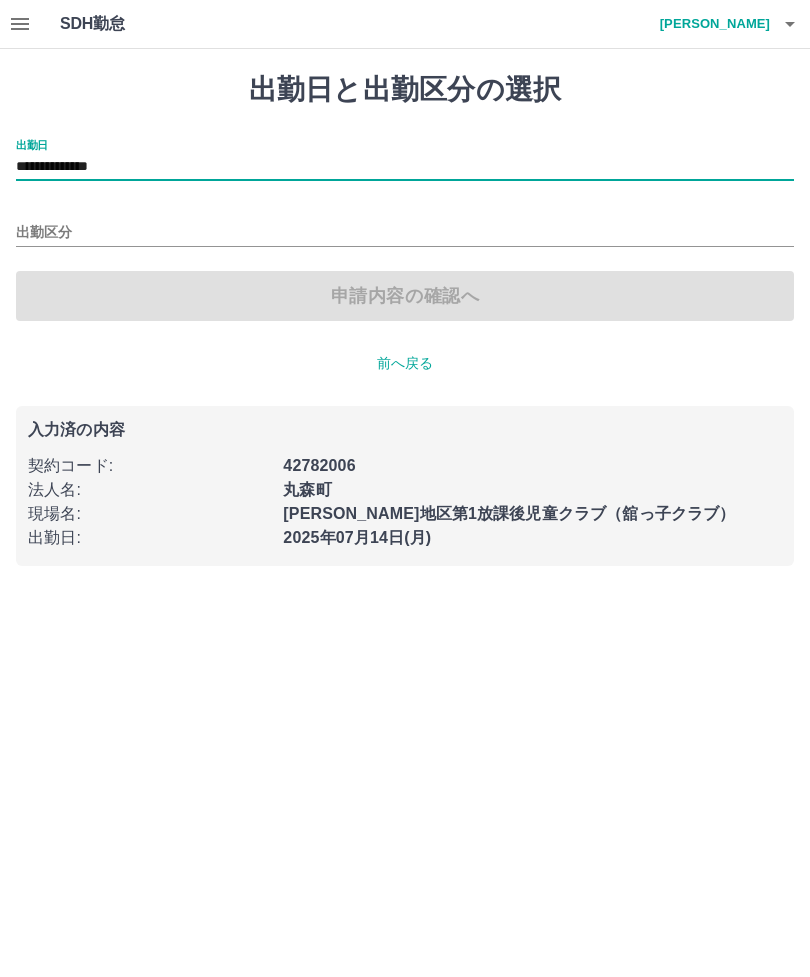 click on "出勤区分" at bounding box center (405, 233) 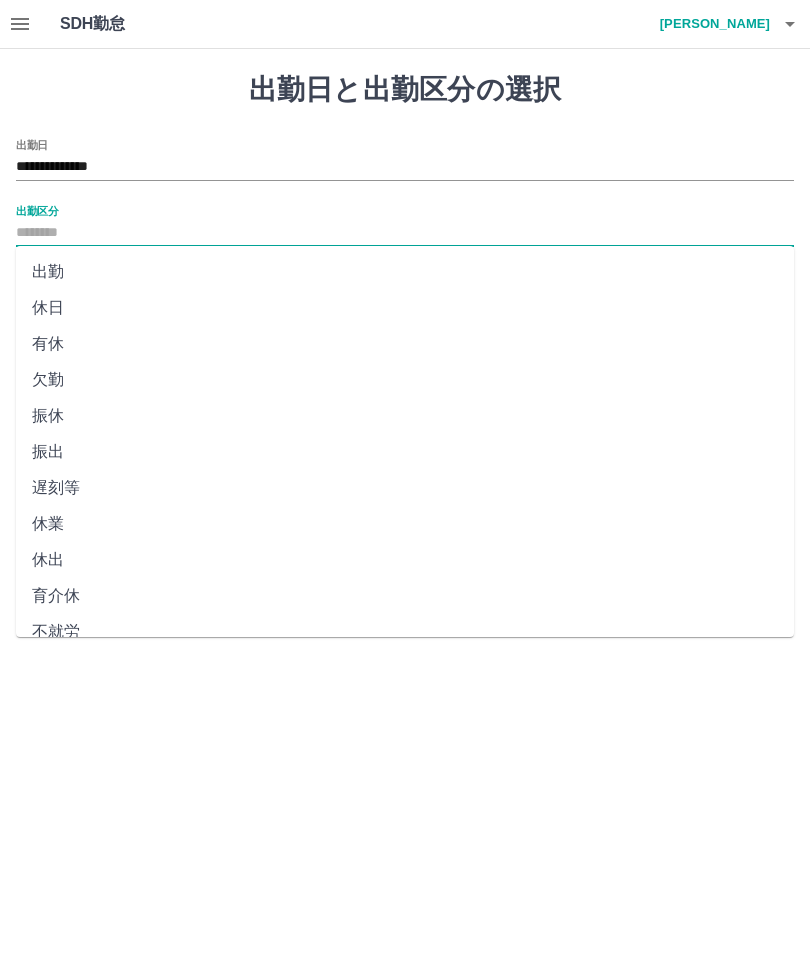 click on "欠勤" at bounding box center (405, 380) 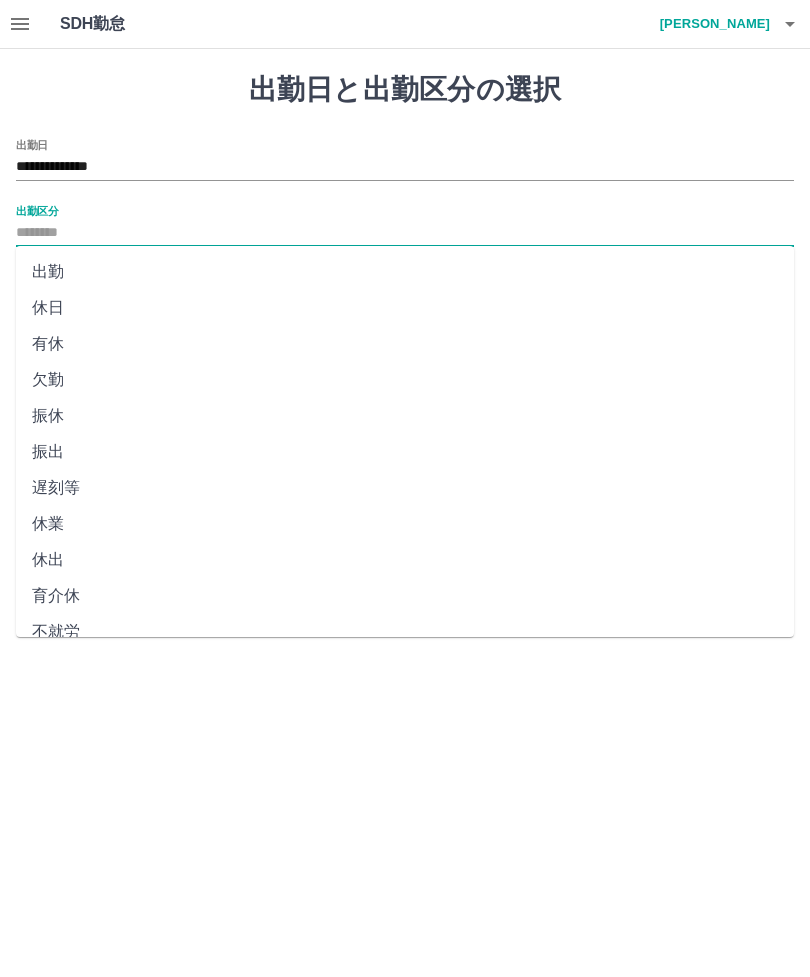 type on "**" 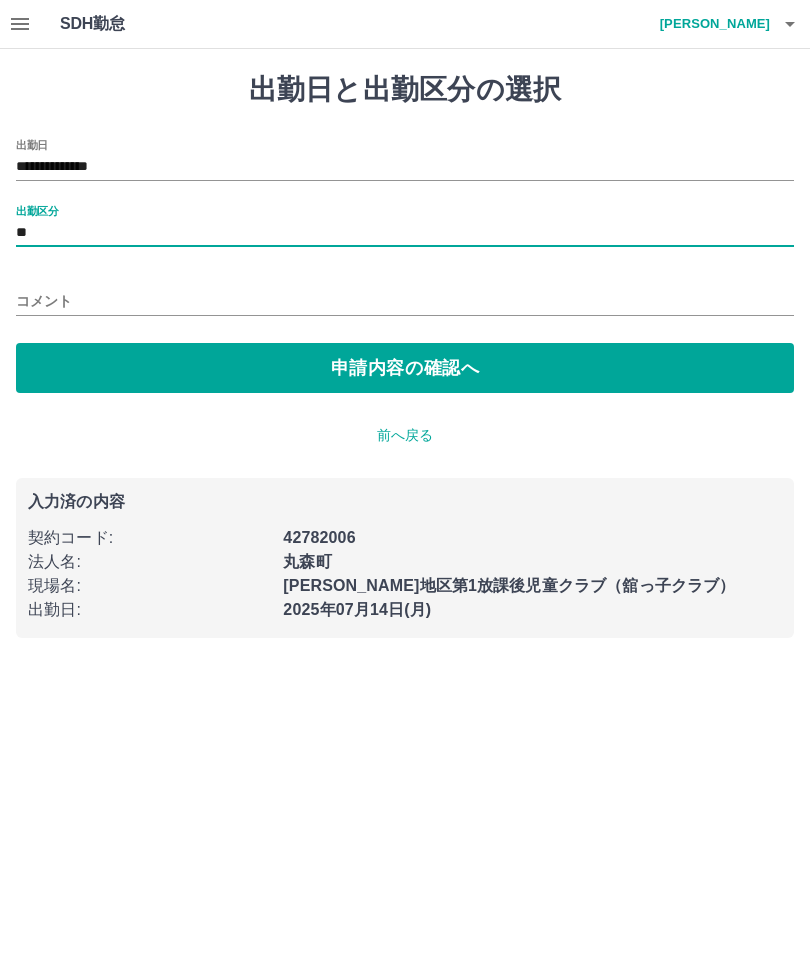click on "申請内容の確認へ" at bounding box center [405, 368] 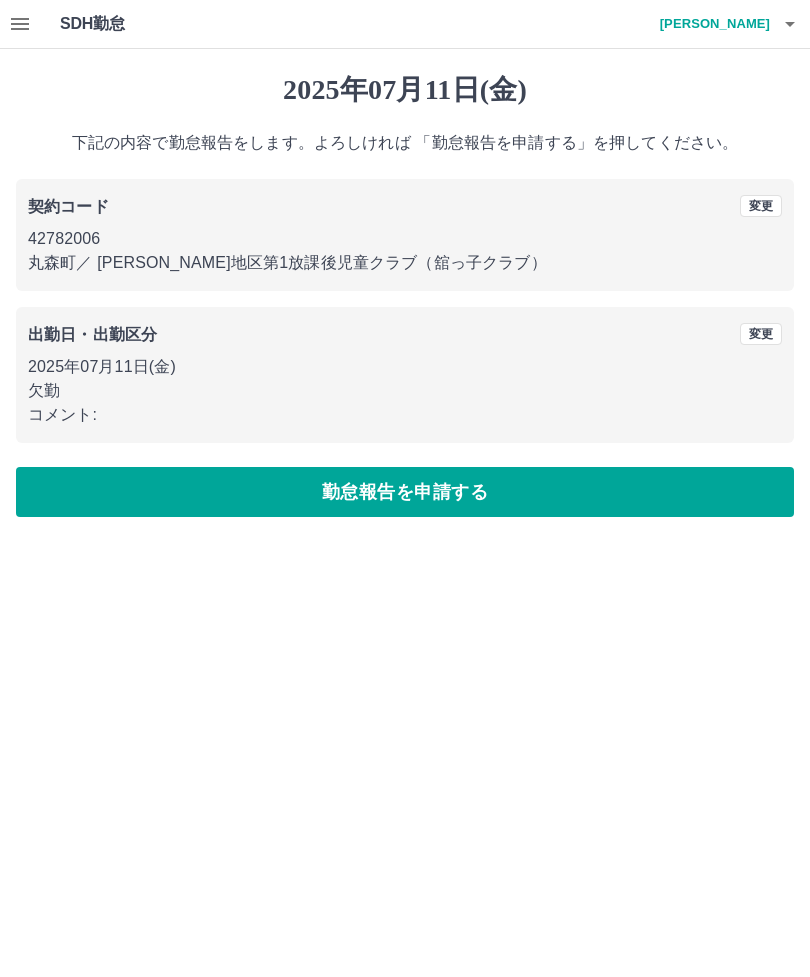 click on "勤怠報告を申請する" at bounding box center [405, 492] 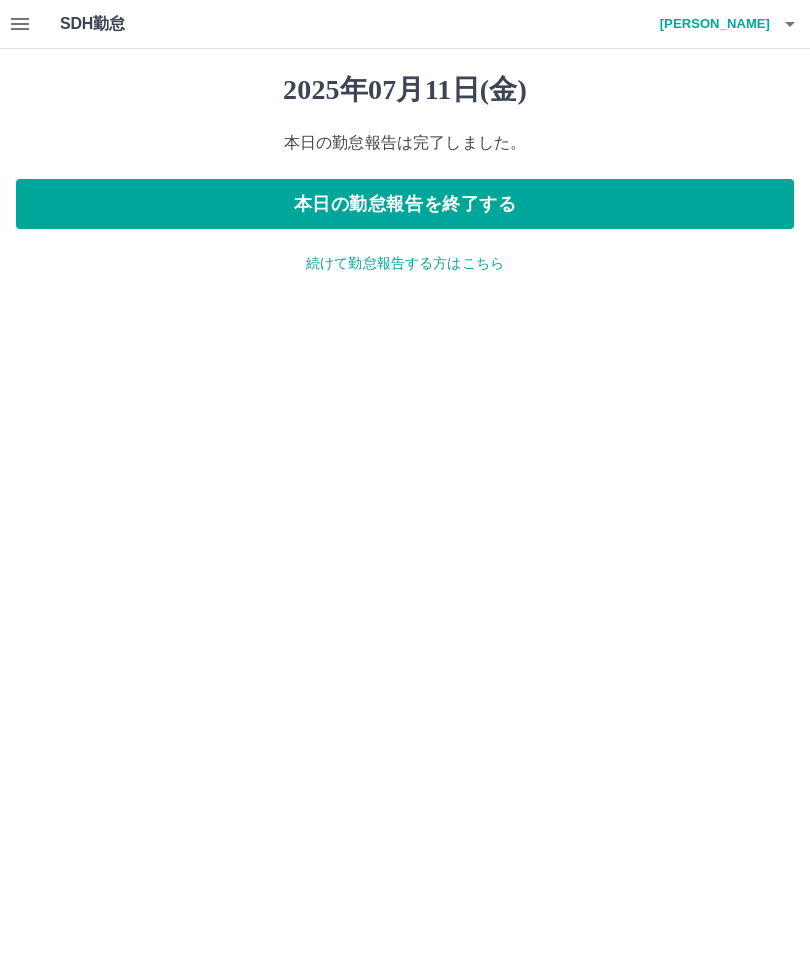 click on "続けて勤怠報告する方はこちら" at bounding box center [405, 263] 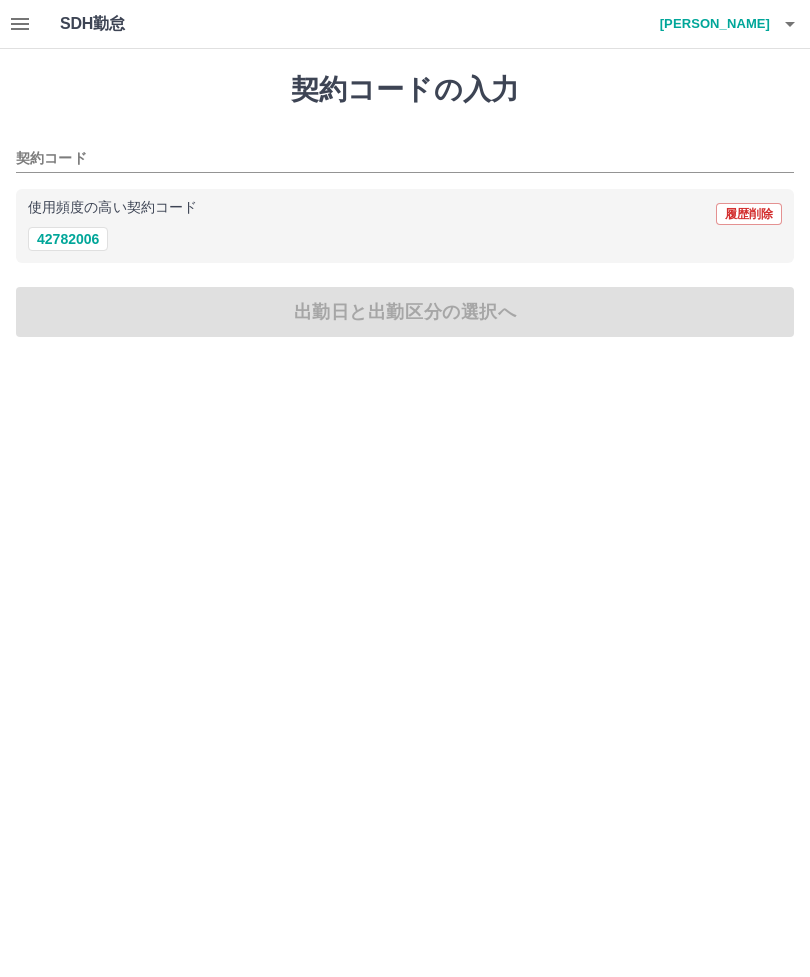 click on "42782006" at bounding box center [68, 239] 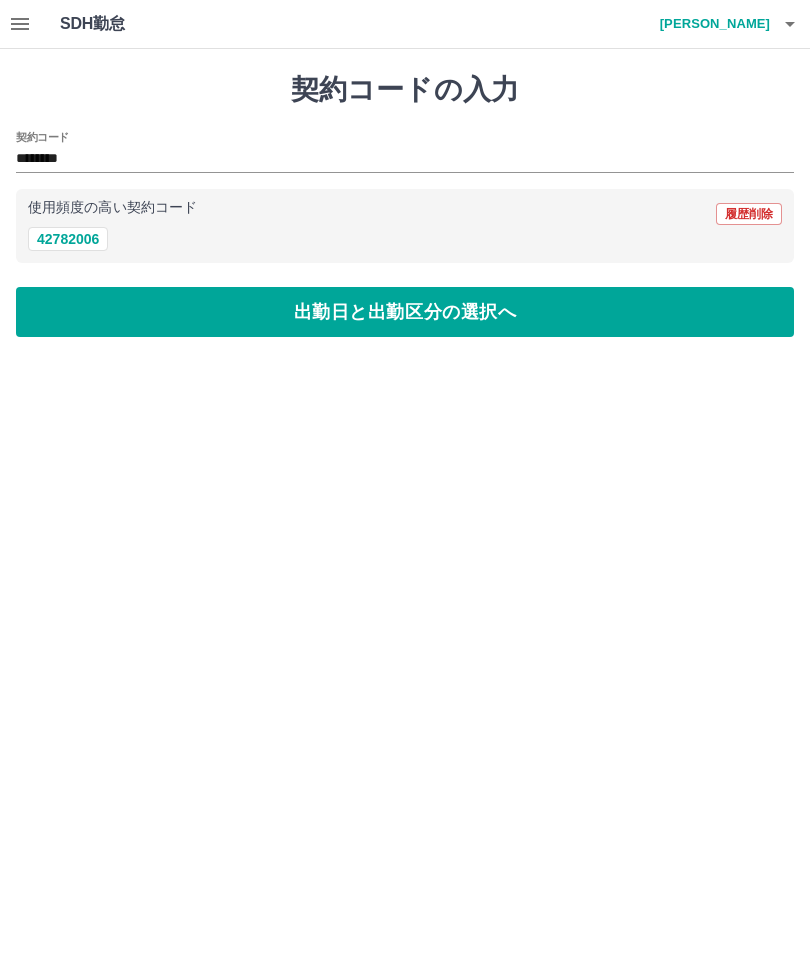 type on "********" 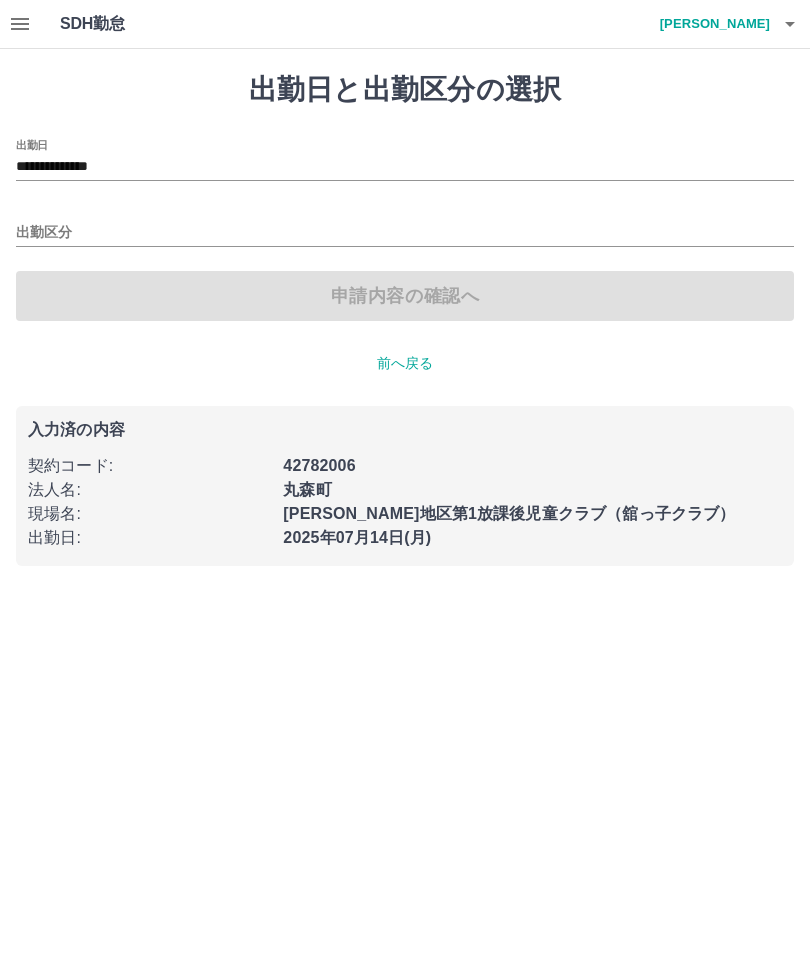 click on "**********" at bounding box center (405, 167) 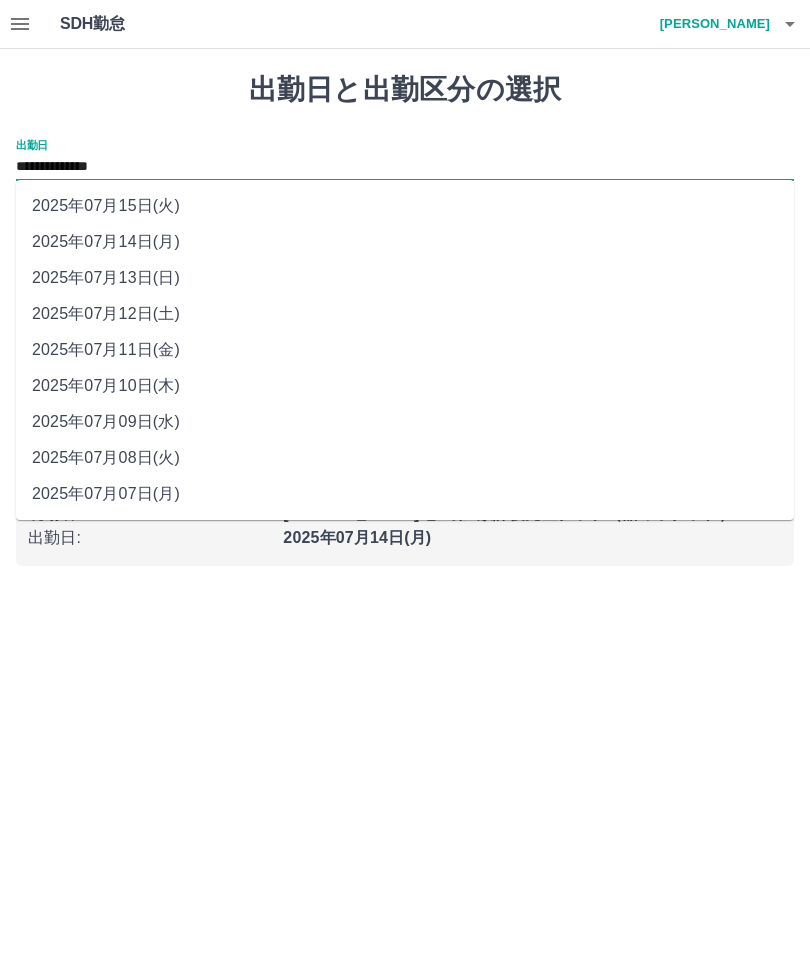 click on "2025年07月12日(土)" at bounding box center (405, 314) 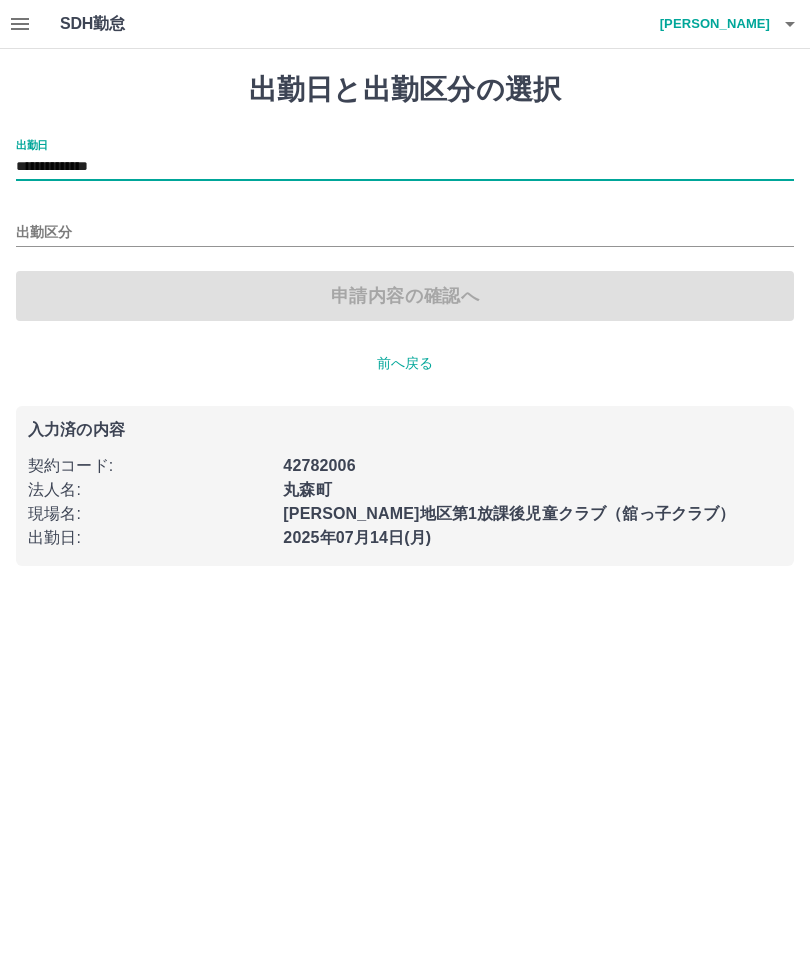 click on "出勤区分" at bounding box center (405, 233) 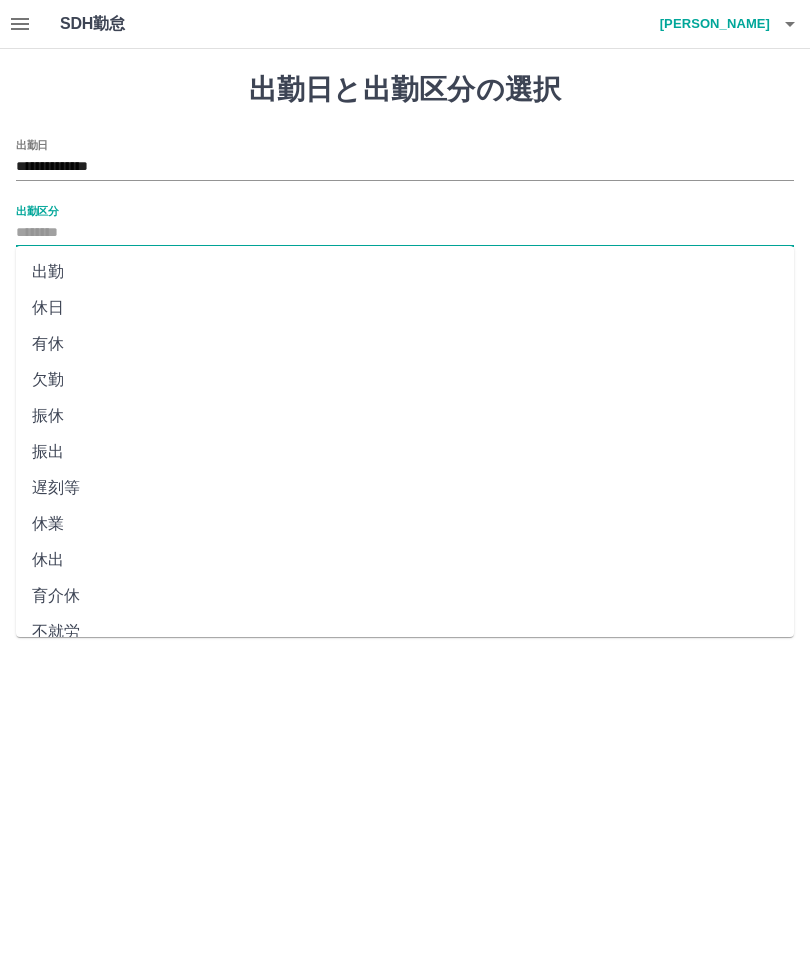 click on "休業" at bounding box center (405, 524) 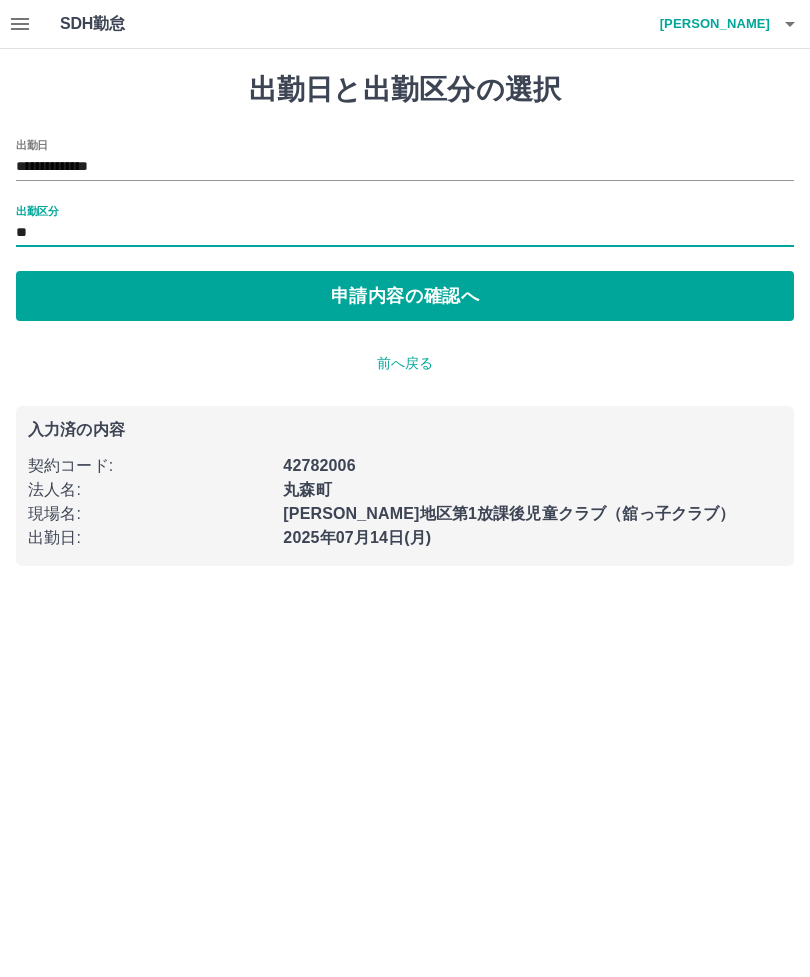 click on "**" at bounding box center [405, 233] 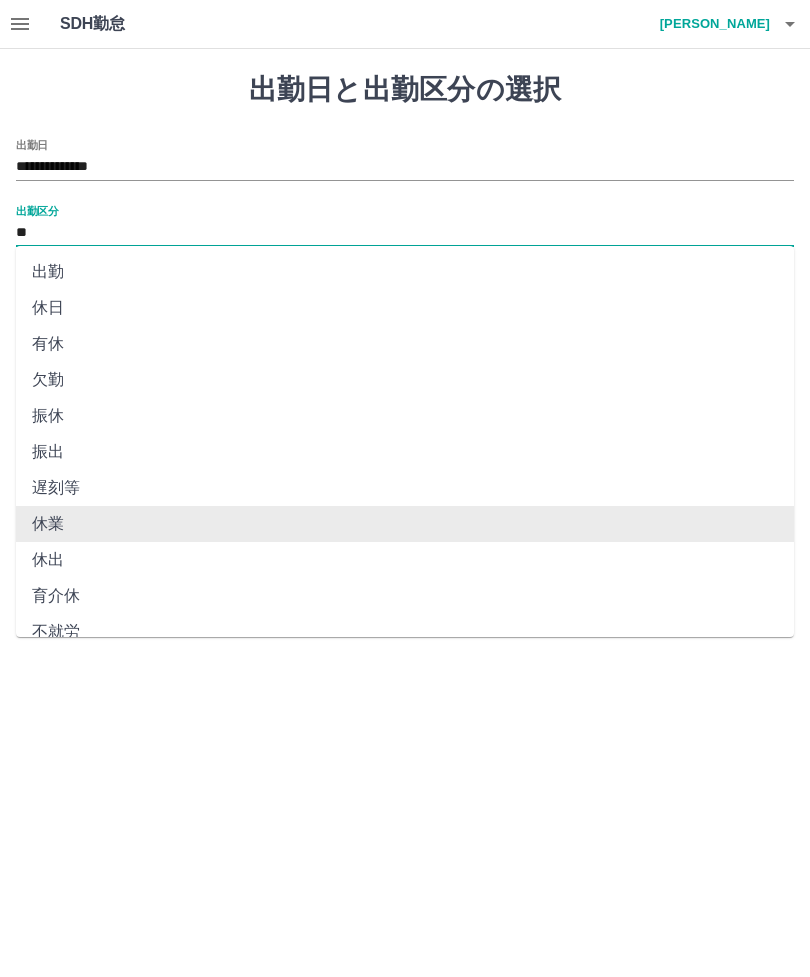 click on "**" at bounding box center [405, 233] 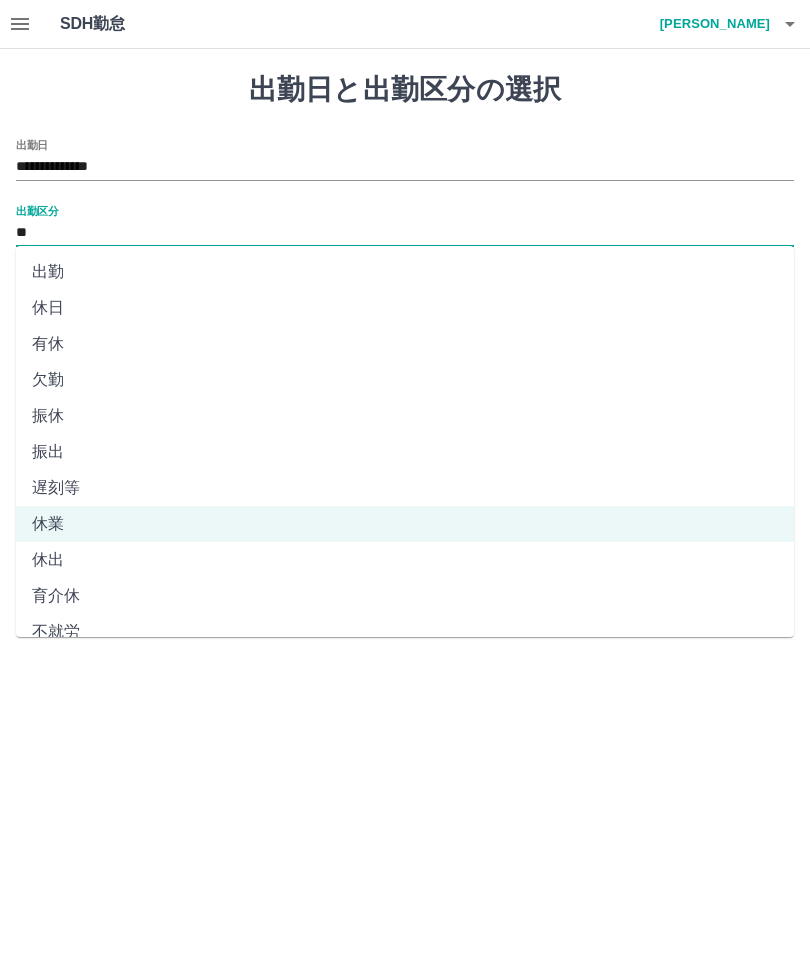 click on "欠勤" at bounding box center [405, 380] 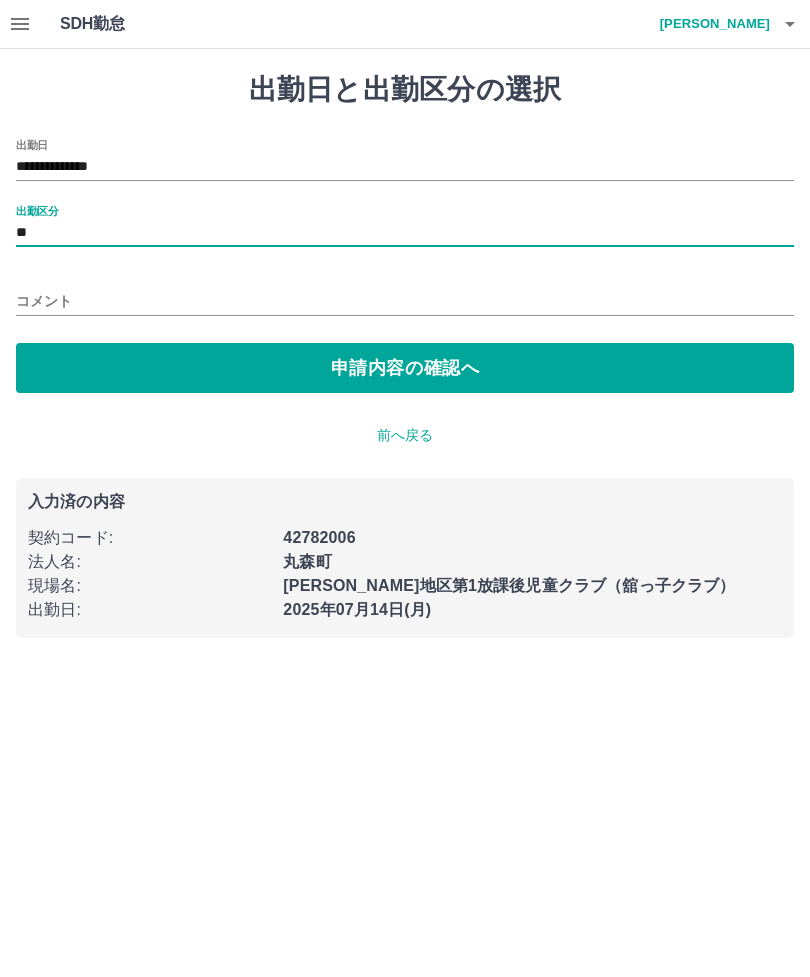 click on "**" at bounding box center (405, 233) 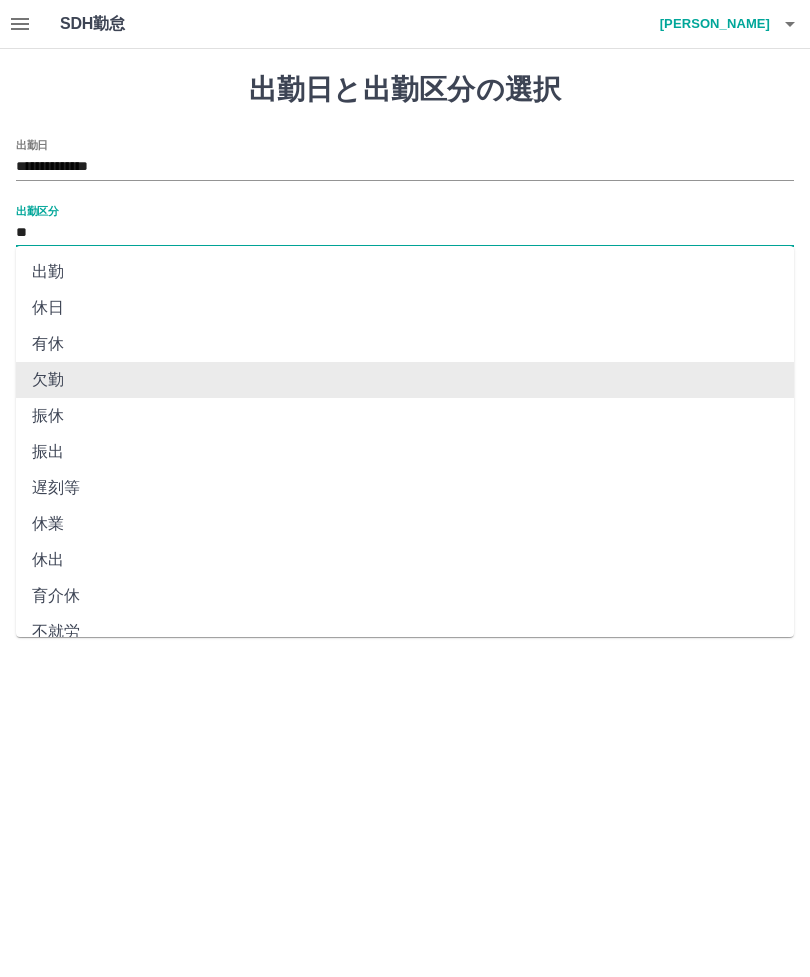 click on "**" at bounding box center (405, 233) 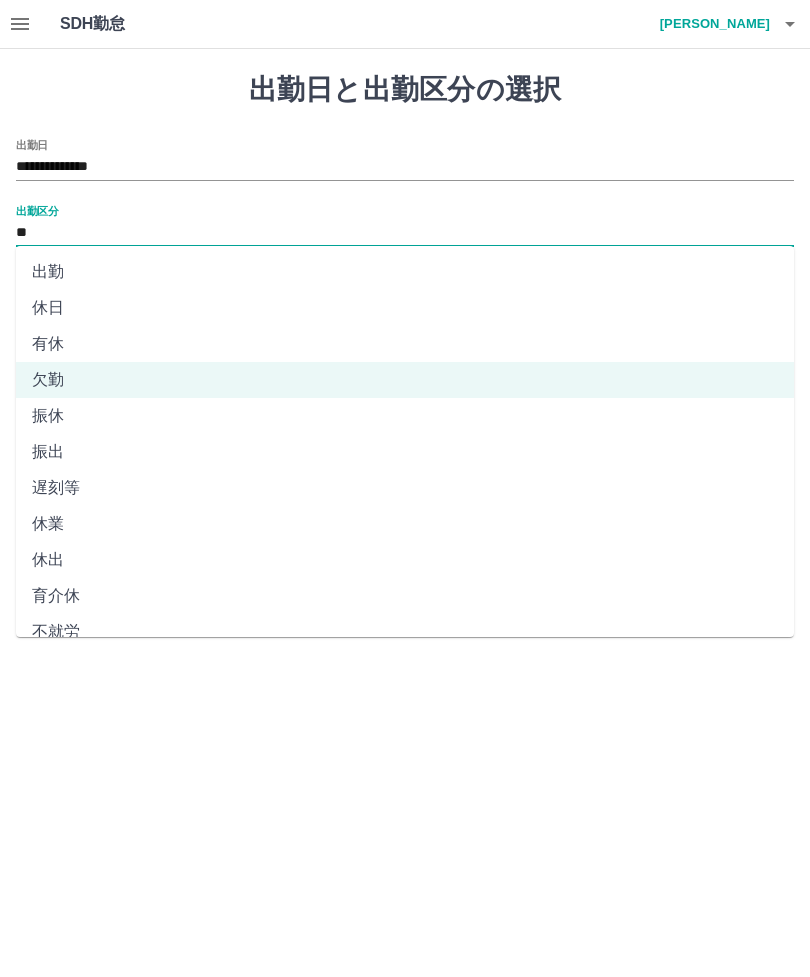click on "休日" at bounding box center (405, 308) 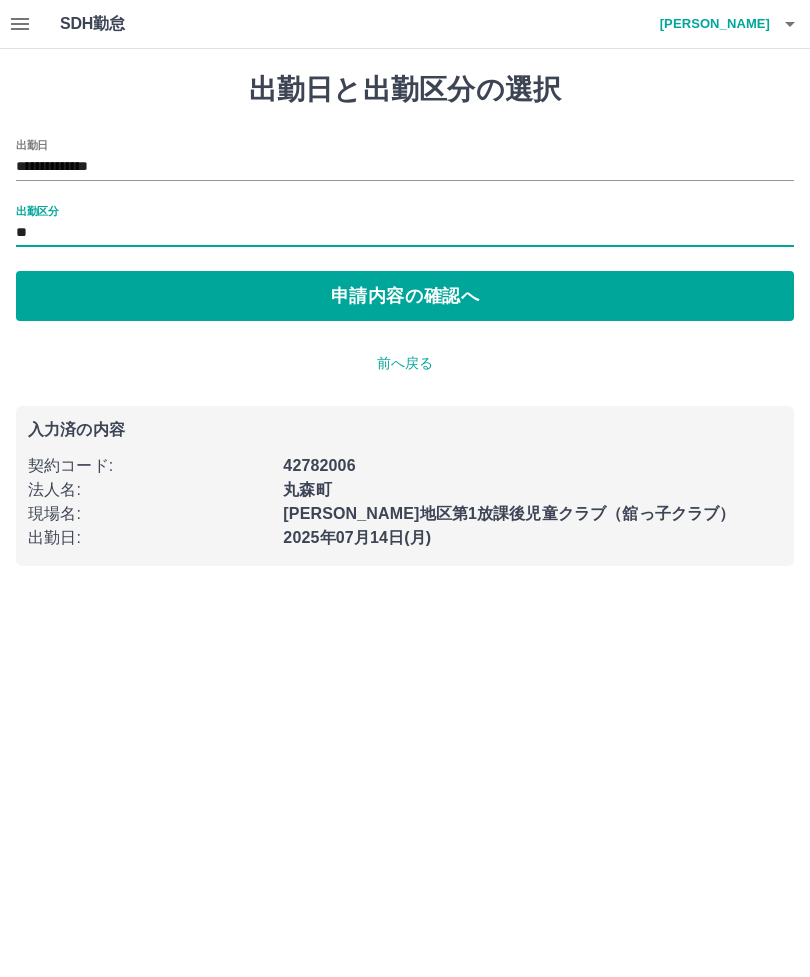 click on "申請内容の確認へ" at bounding box center [405, 296] 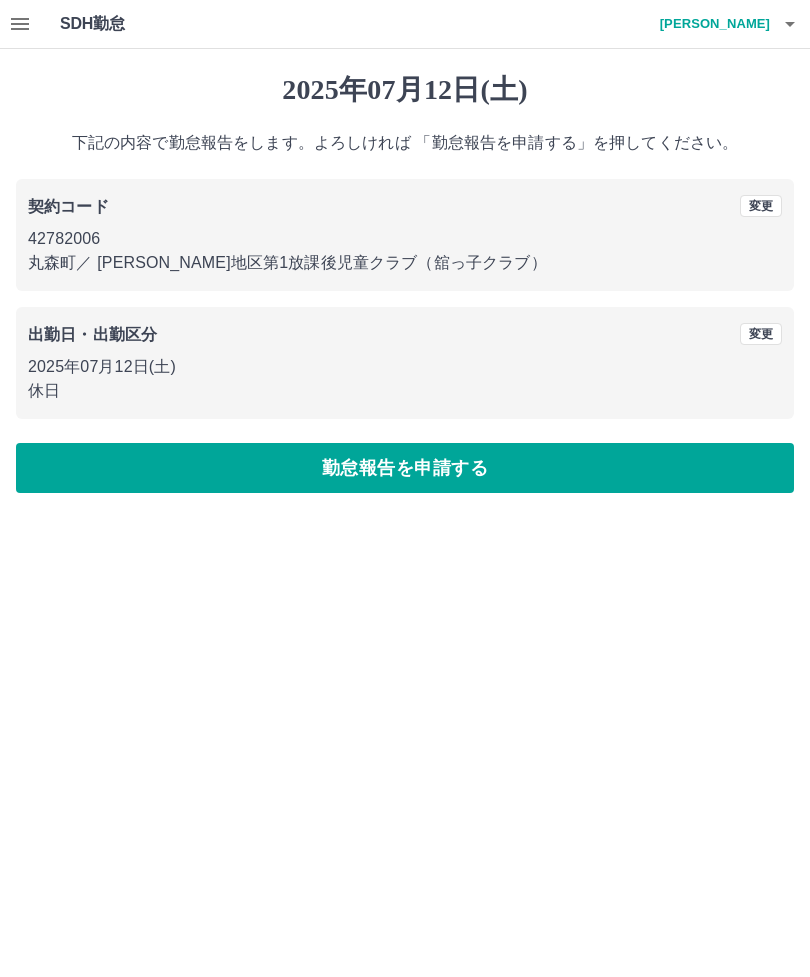 click on "勤怠報告を申請する" at bounding box center [405, 468] 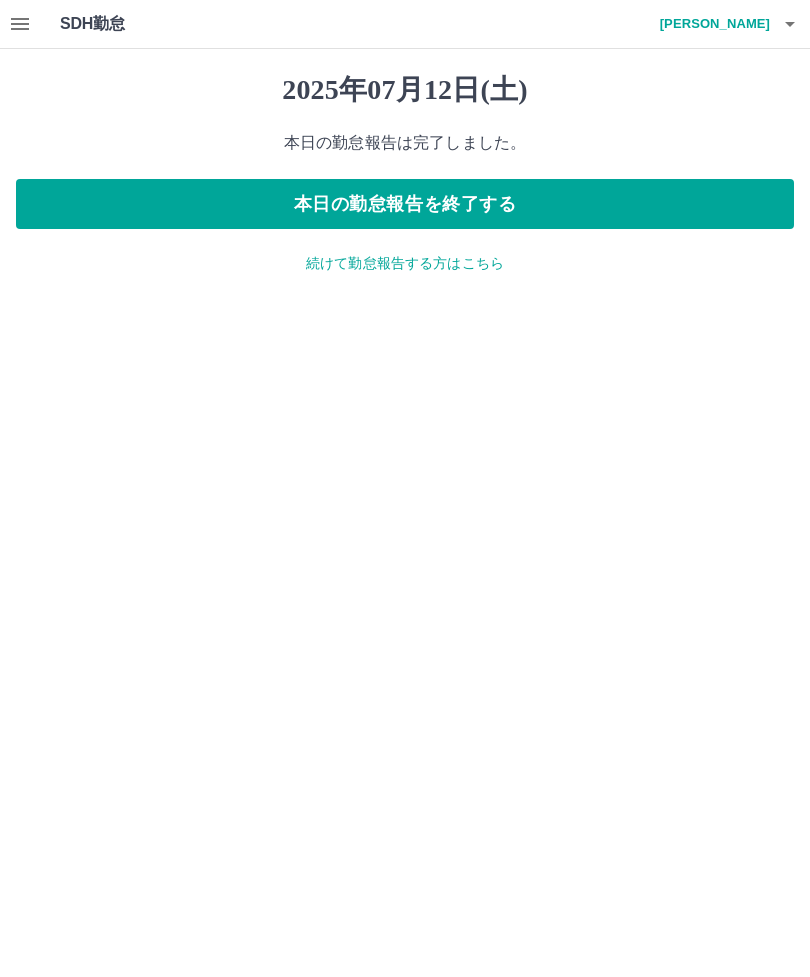 click on "続けて勤怠報告する方はこちら" at bounding box center [405, 263] 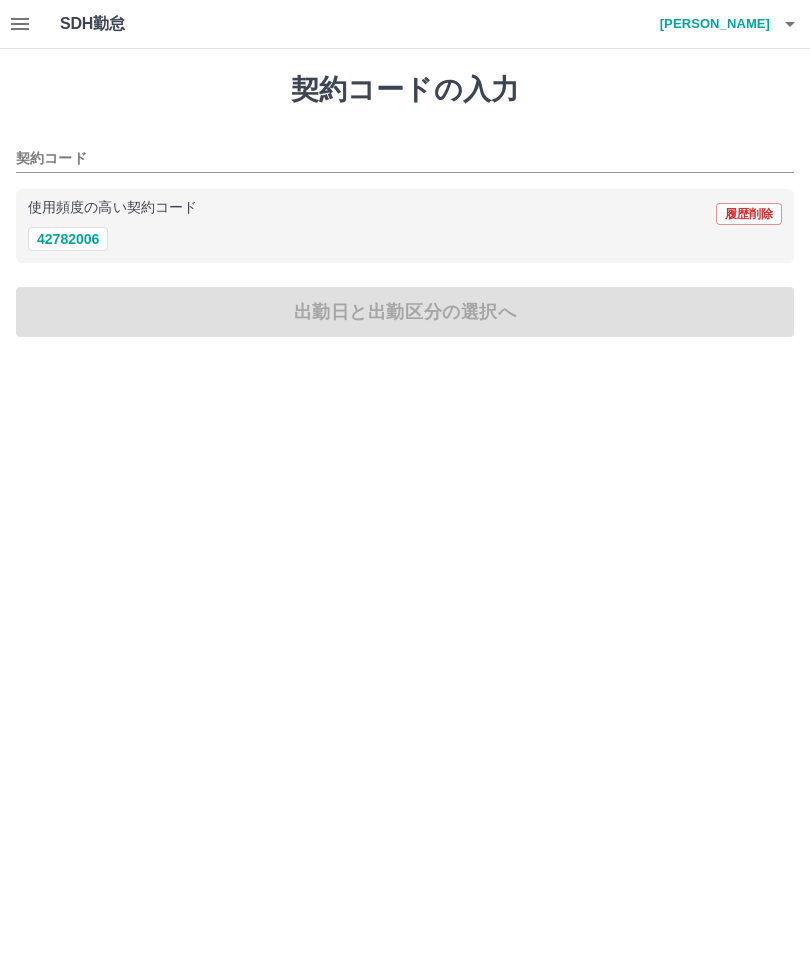 click on "42782006" at bounding box center [68, 239] 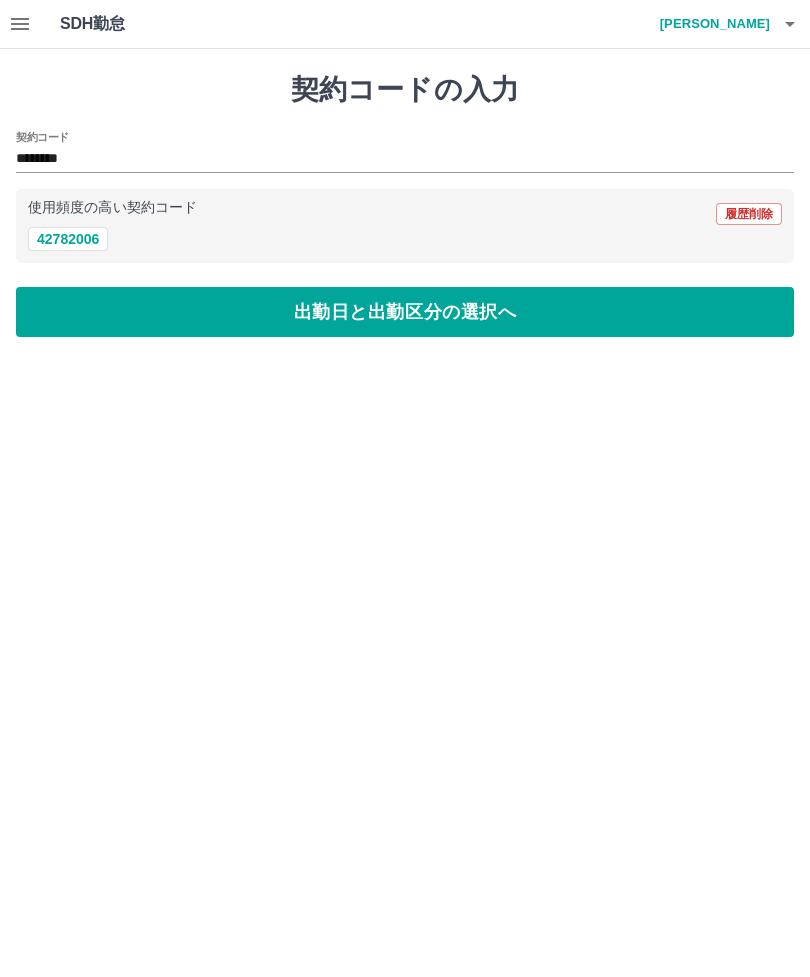 type on "********" 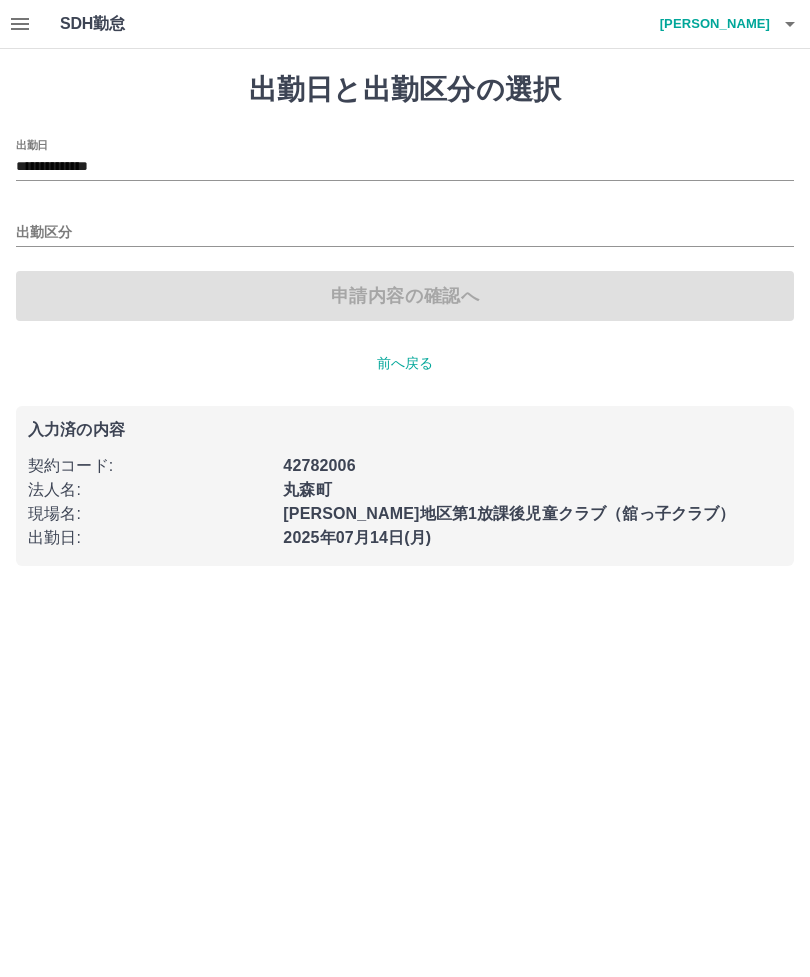 click on "**********" at bounding box center (405, 167) 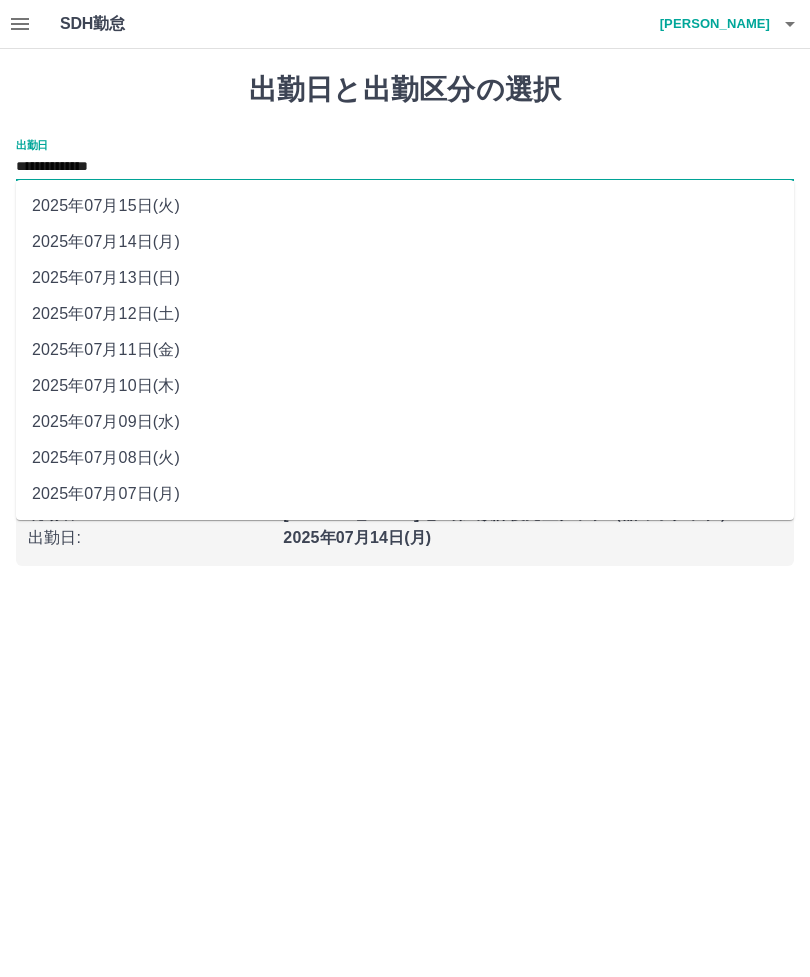click on "2025年07月13日(日)" at bounding box center [405, 278] 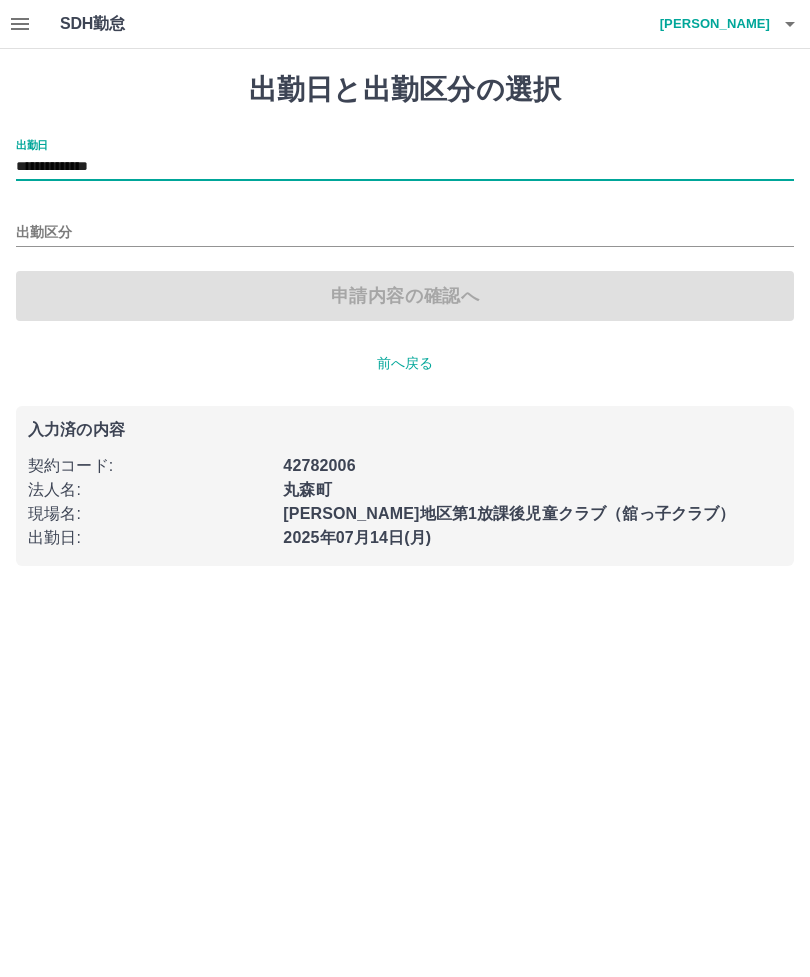 click on "出勤区分" at bounding box center [405, 233] 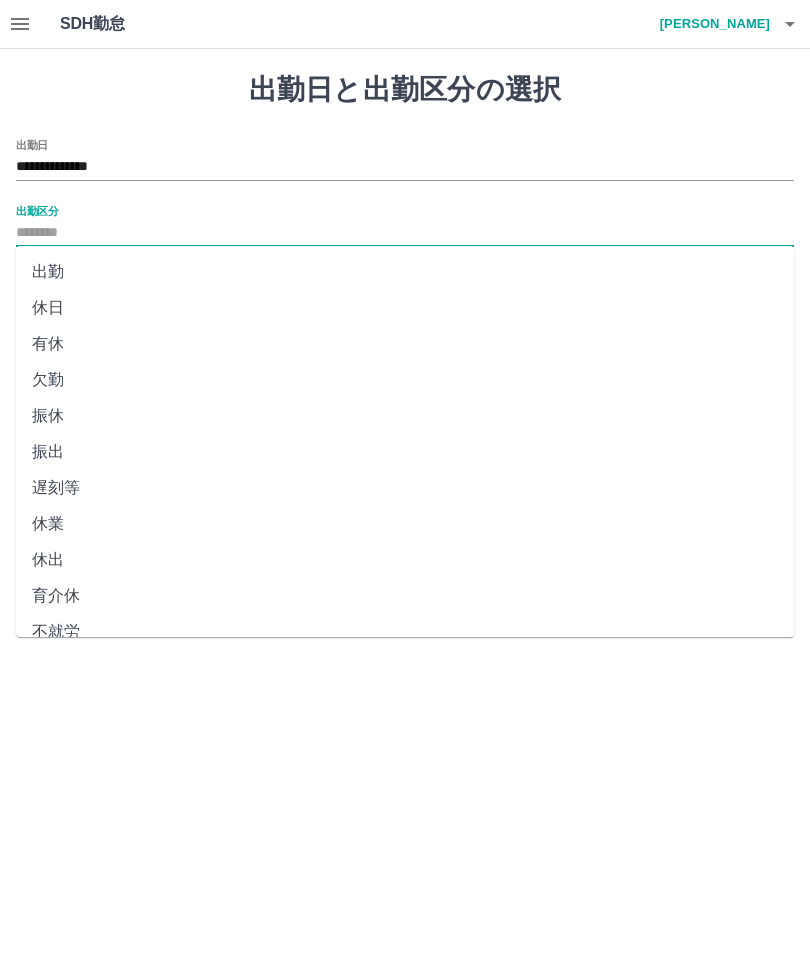 click on "**********" at bounding box center [405, 295] 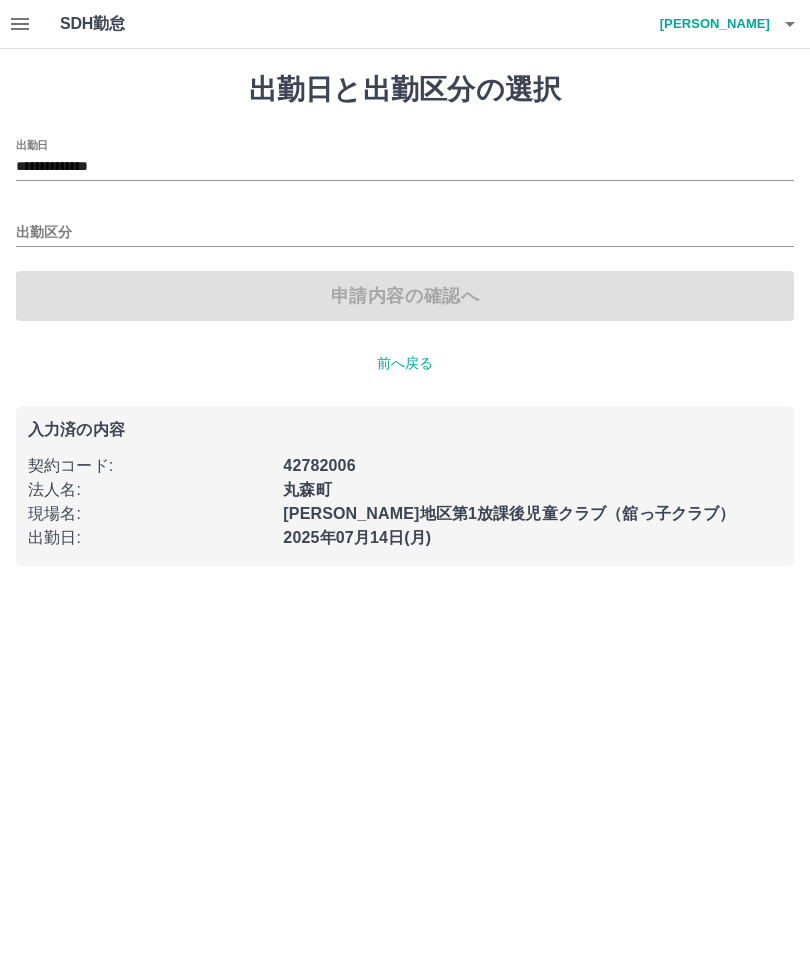 click on "出勤区分" at bounding box center (405, 233) 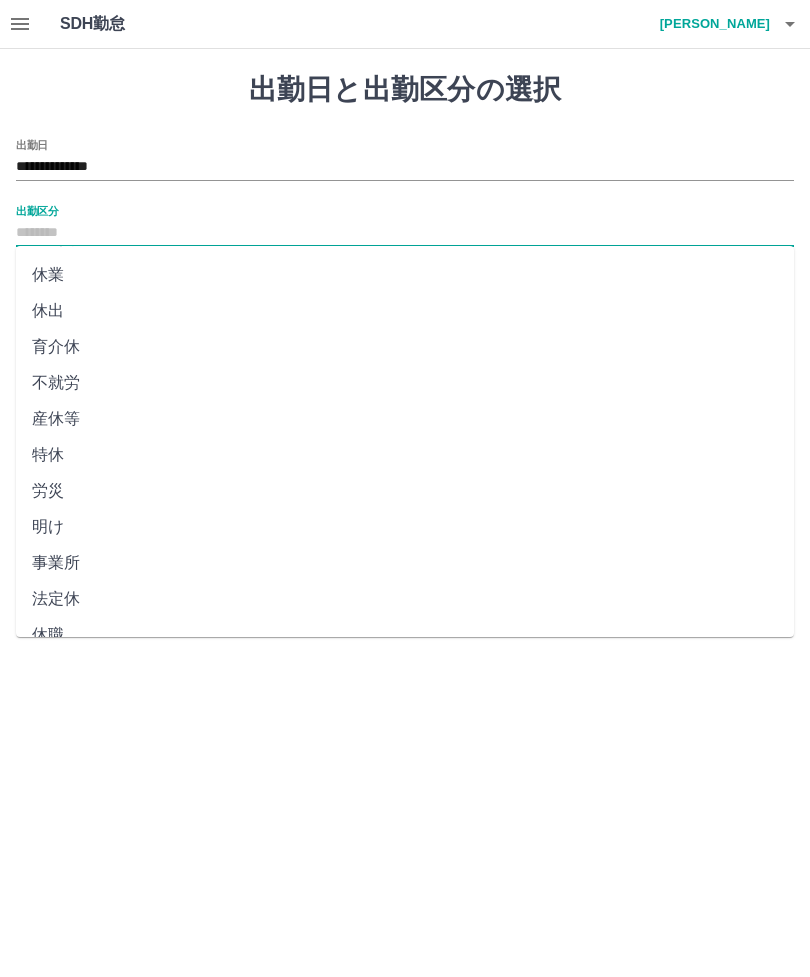 scroll, scrollTop: 248, scrollLeft: 0, axis: vertical 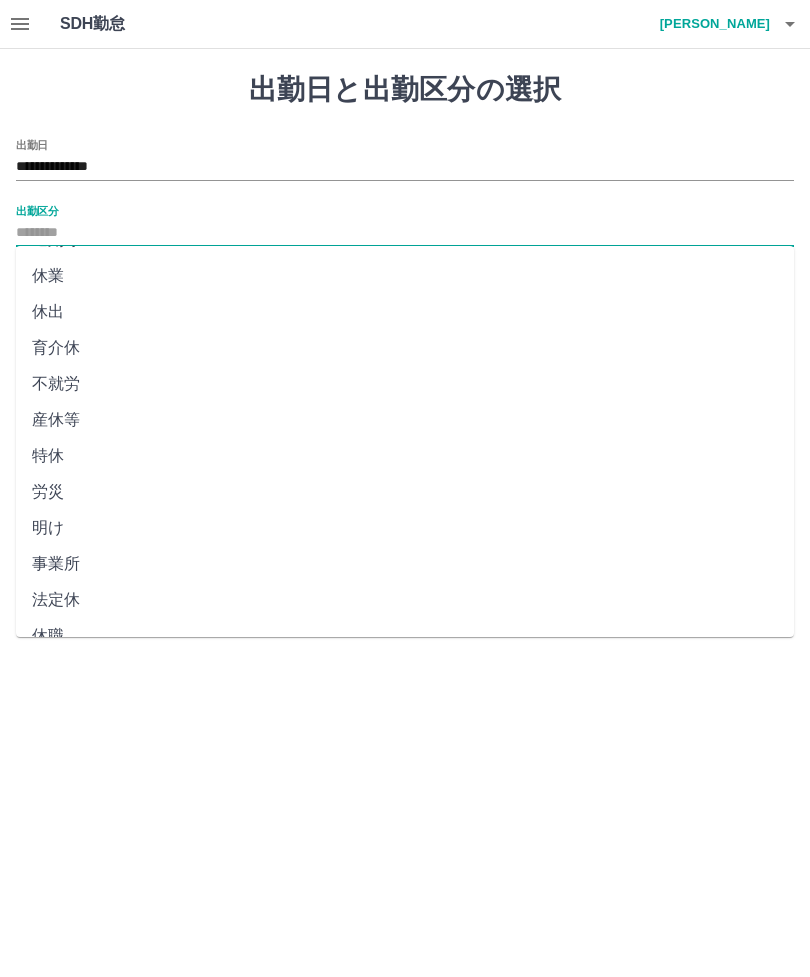 click on "法定休" at bounding box center [405, 600] 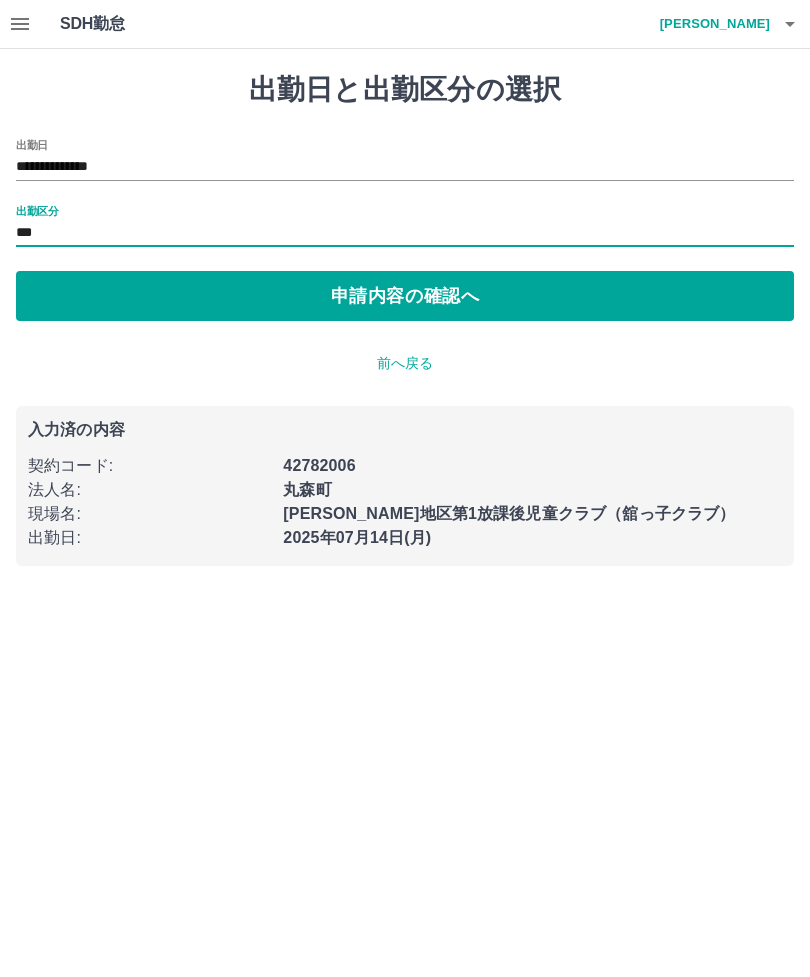 click on "申請内容の確認へ" at bounding box center (405, 296) 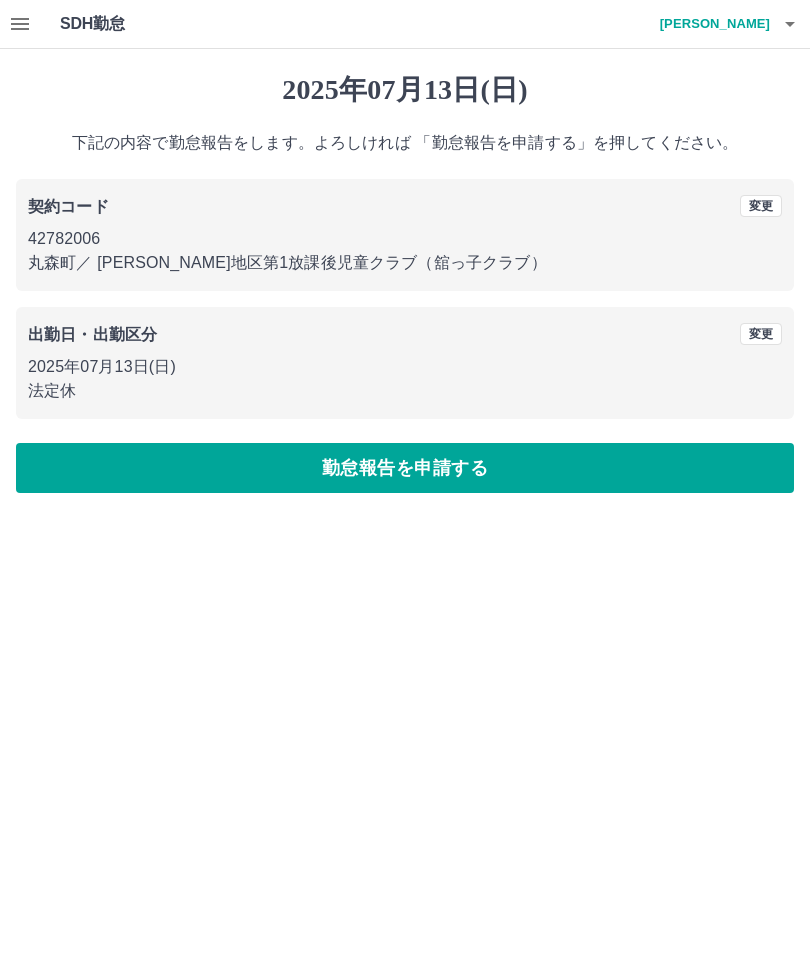 click on "勤怠報告を申請する" at bounding box center (405, 468) 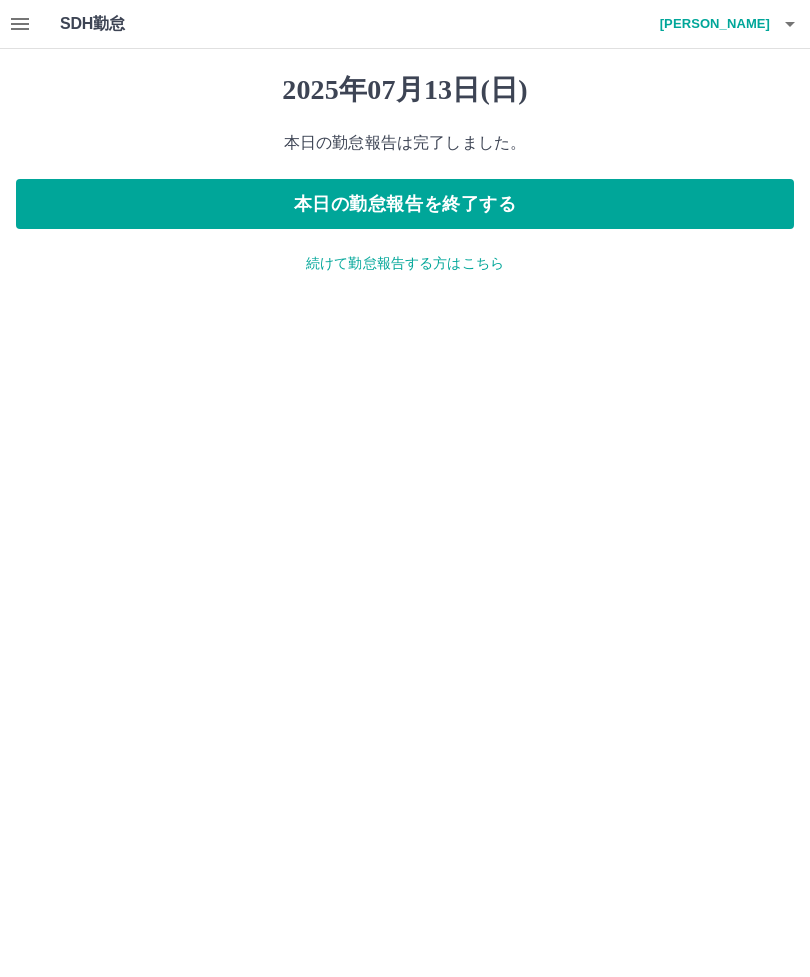click on "本日の勤怠報告を終了する" at bounding box center (405, 204) 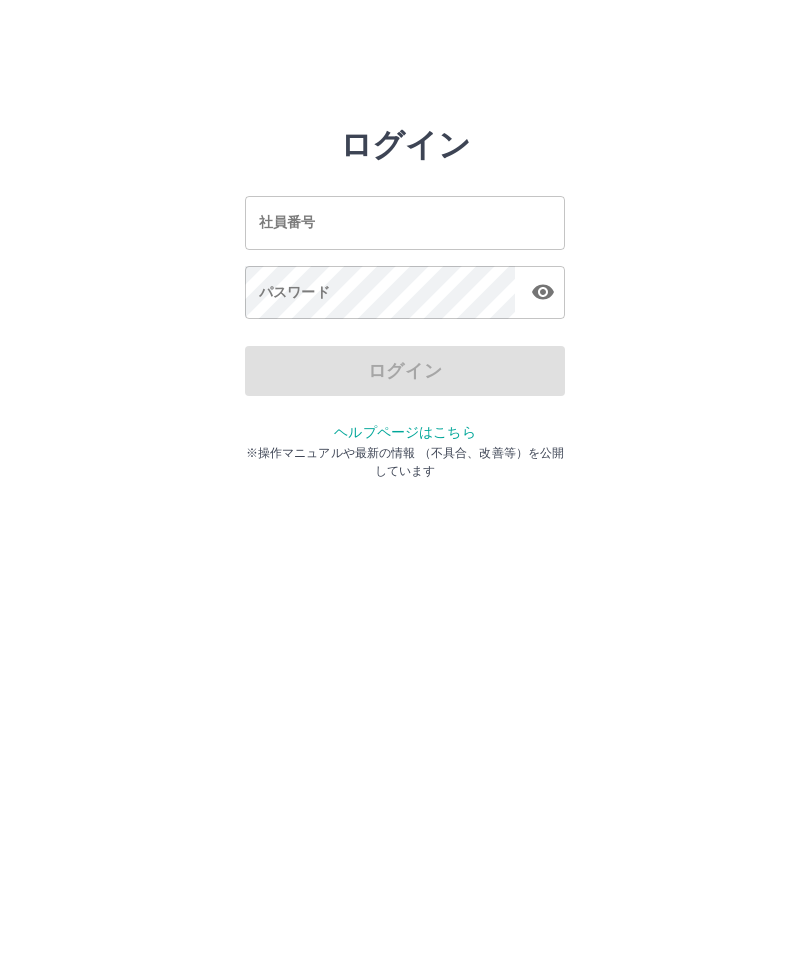 scroll, scrollTop: 0, scrollLeft: 0, axis: both 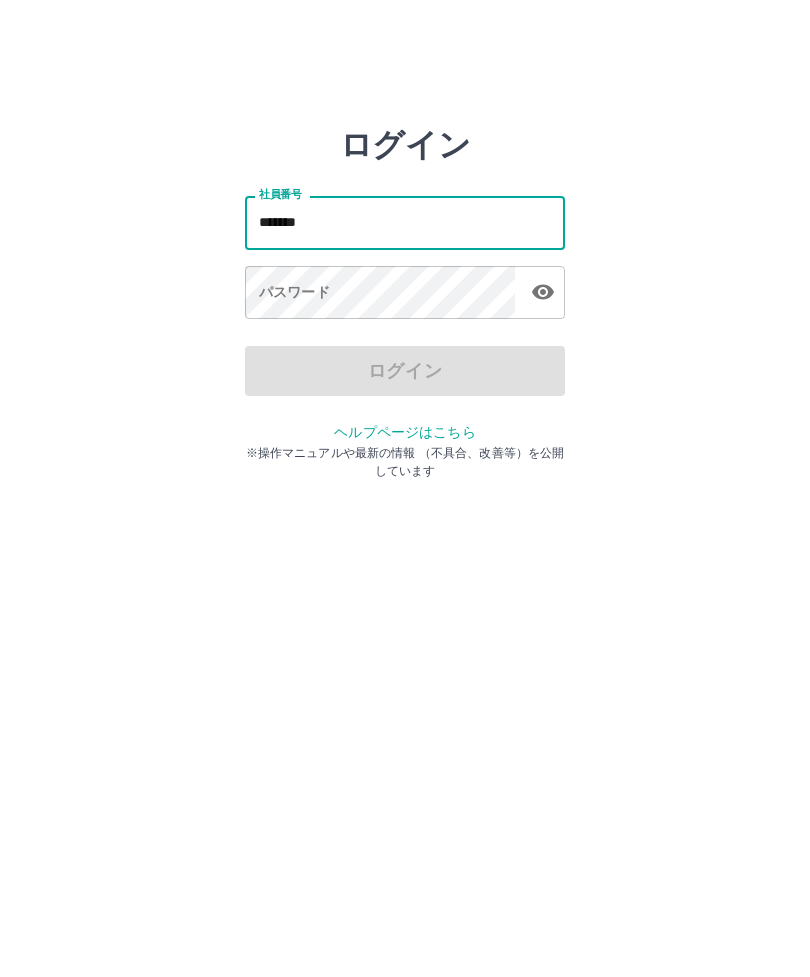 type on "*******" 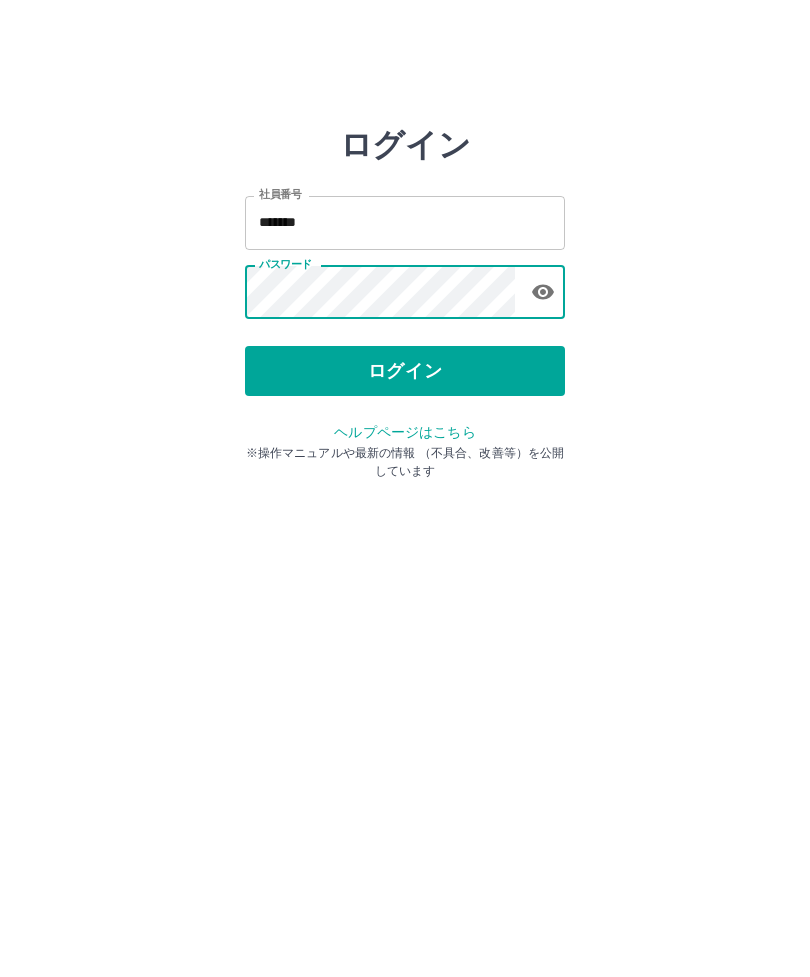 click on "ログイン" at bounding box center [405, 371] 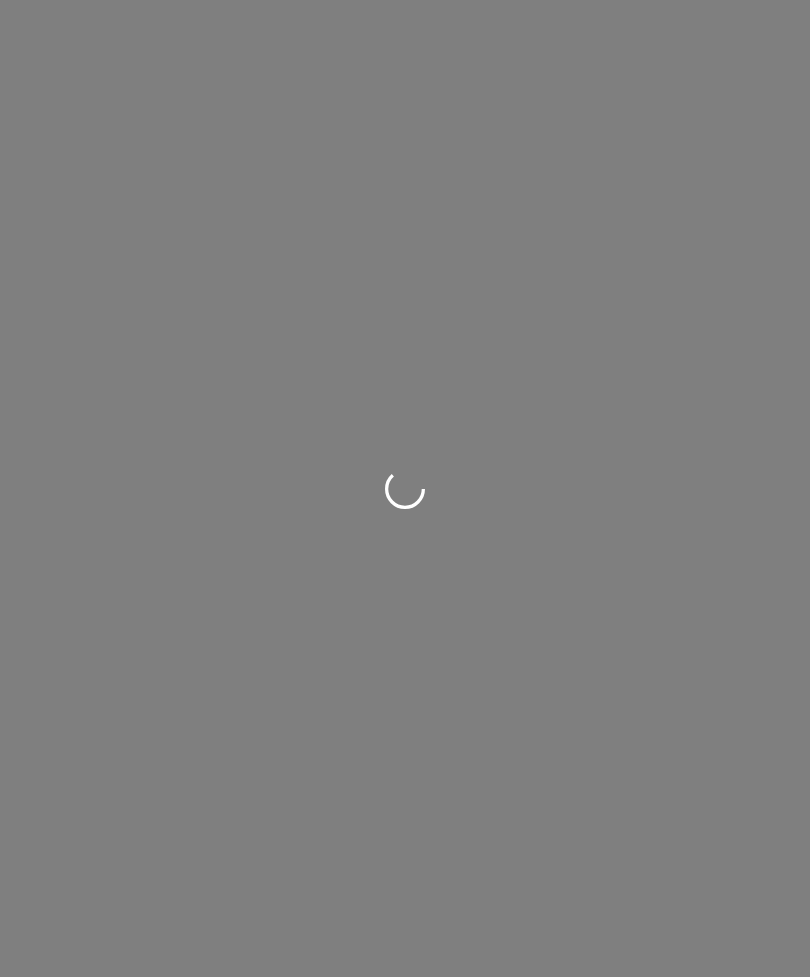 scroll, scrollTop: 0, scrollLeft: 0, axis: both 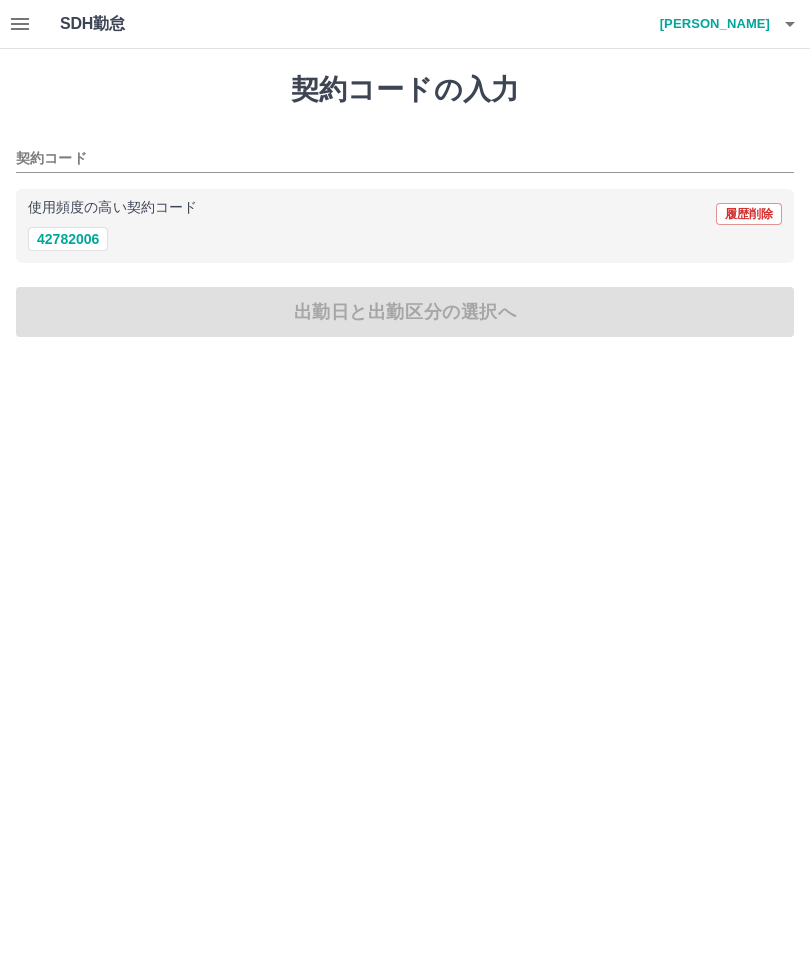 click on "42782006" at bounding box center [68, 239] 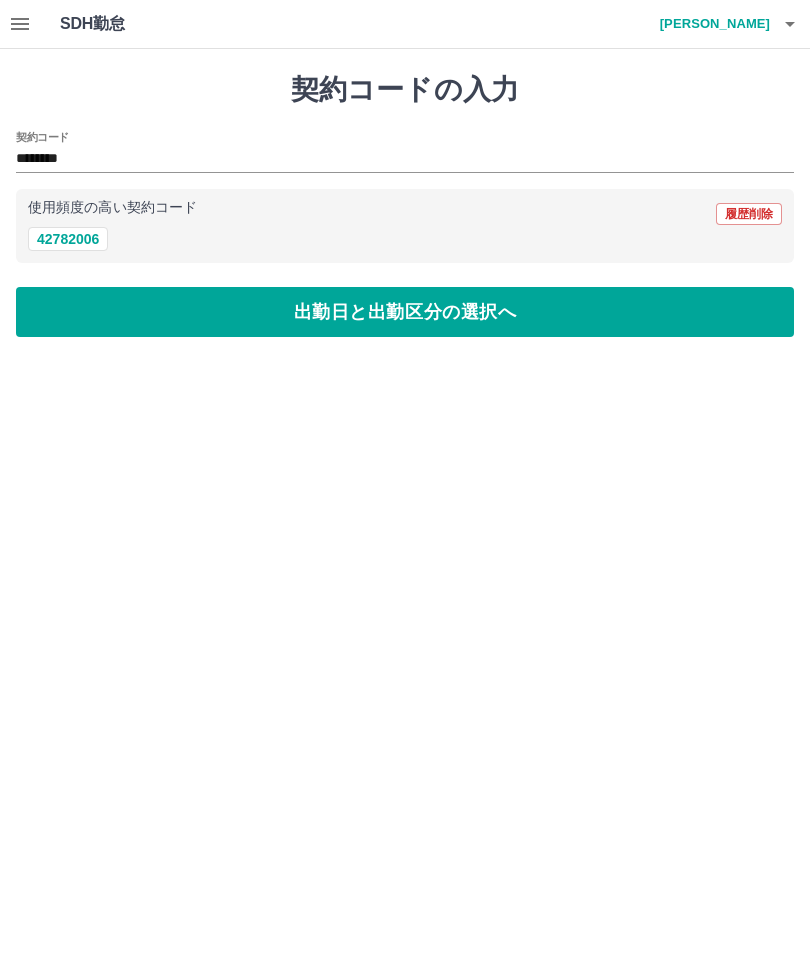 click on "出勤日と出勤区分の選択へ" at bounding box center [405, 312] 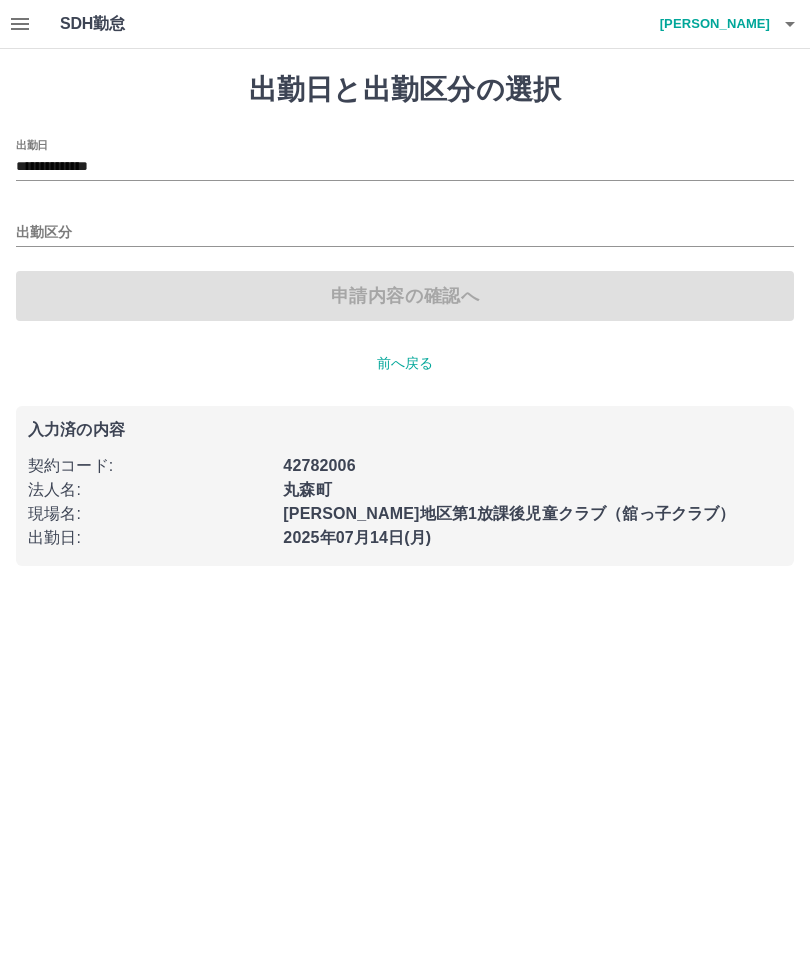 click on "**********" at bounding box center [405, 167] 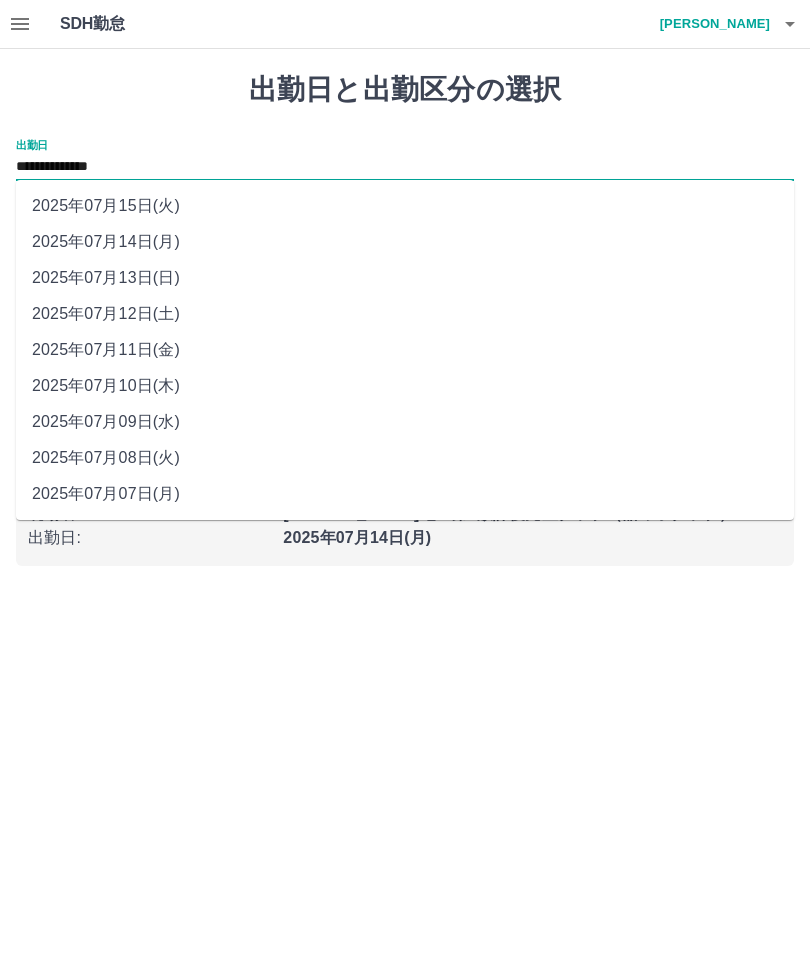 click on "2025年07月11日(金)" at bounding box center (405, 350) 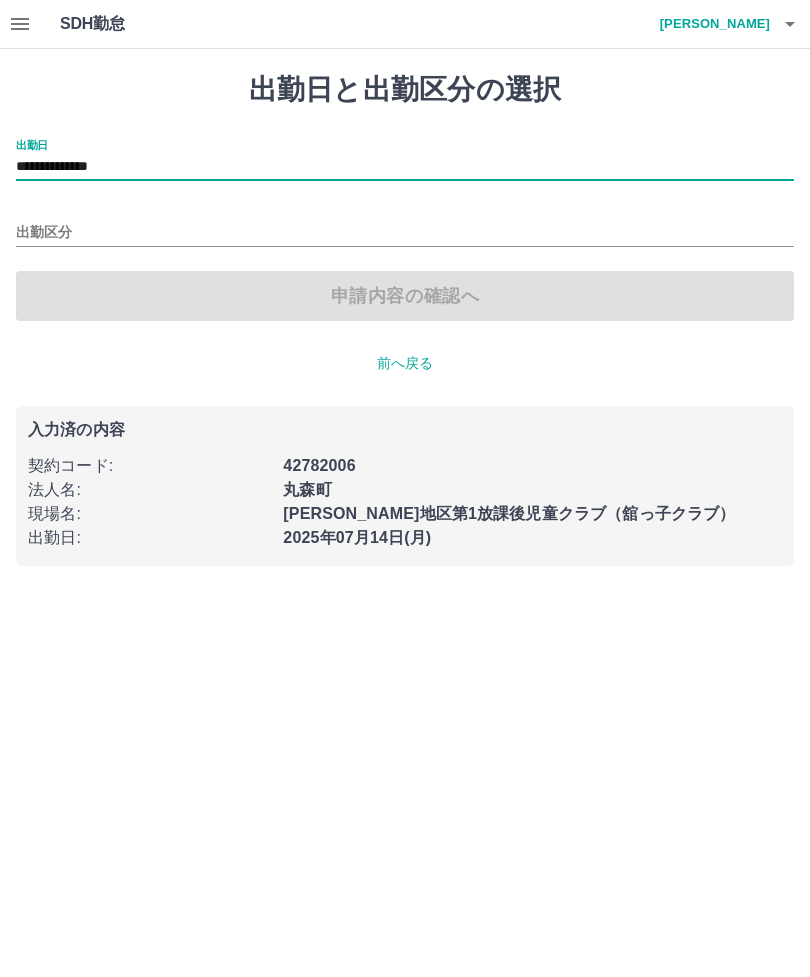 type on "**********" 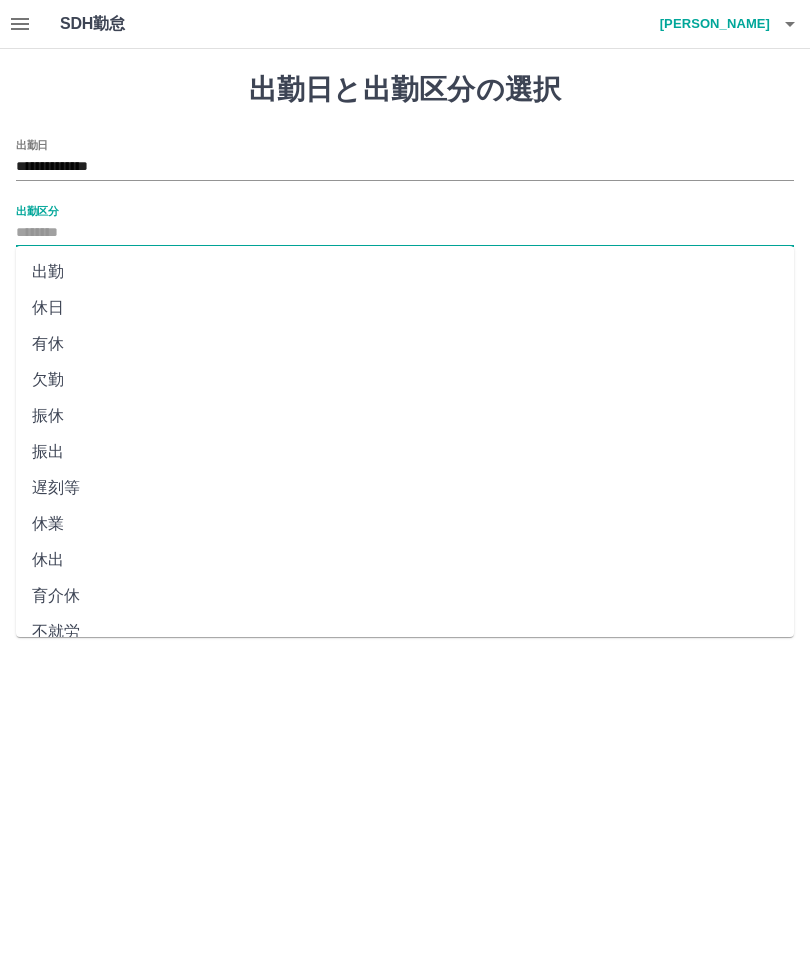 click on "出勤" at bounding box center [405, 272] 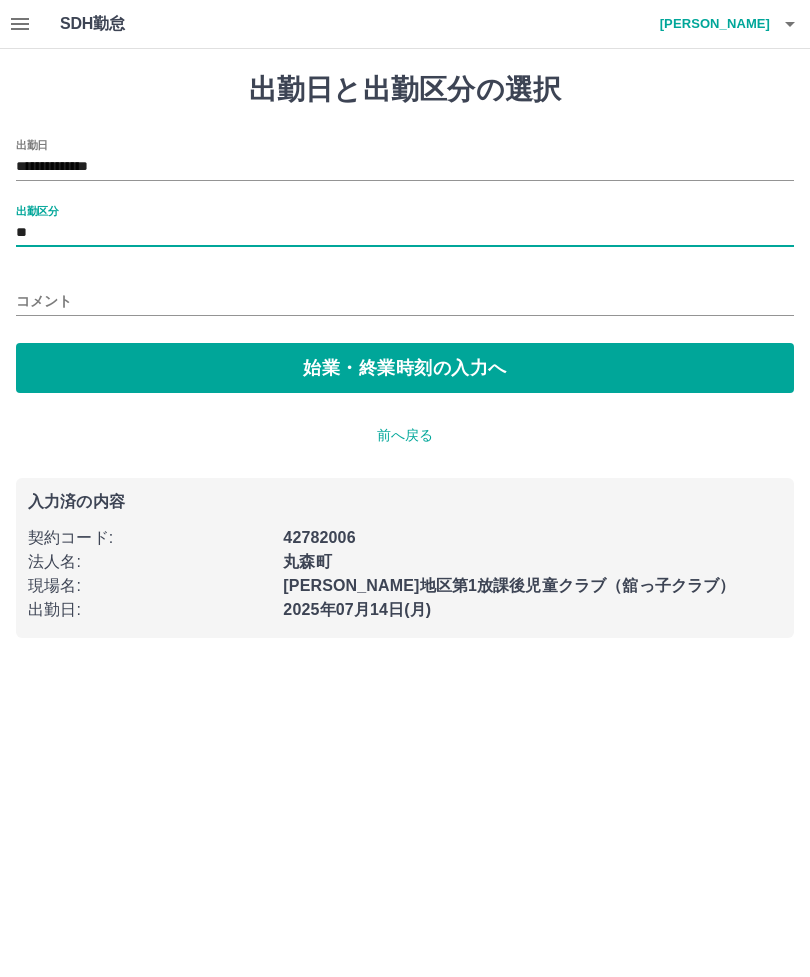 click on "始業・終業時刻の入力へ" at bounding box center (405, 368) 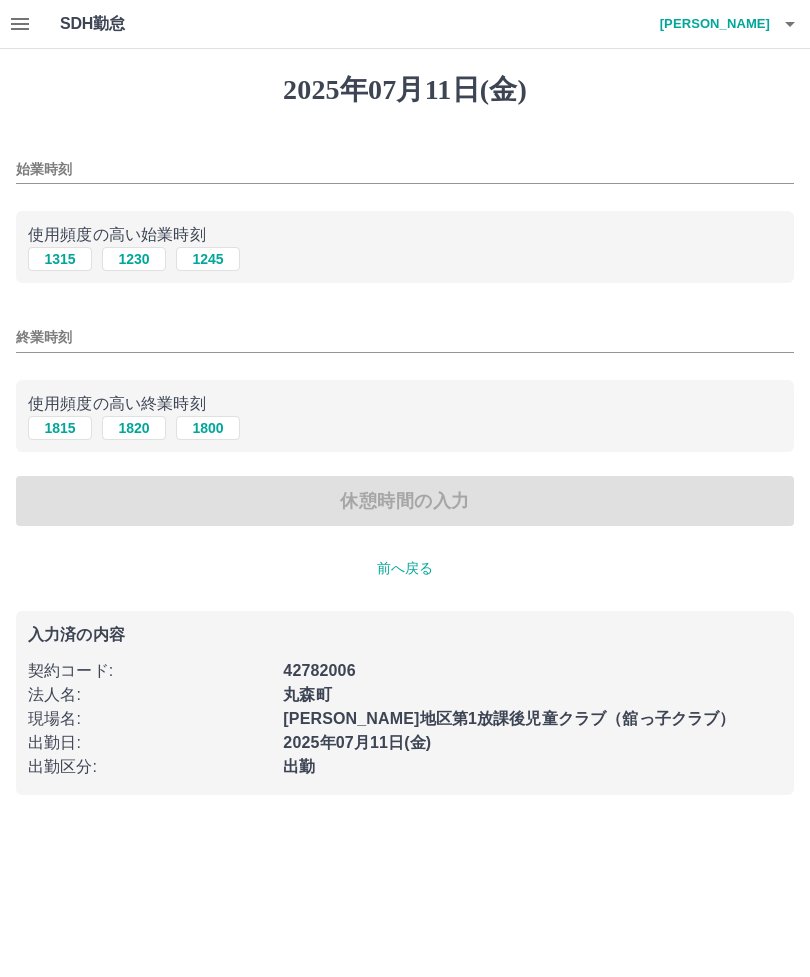 click on "1315" at bounding box center (60, 259) 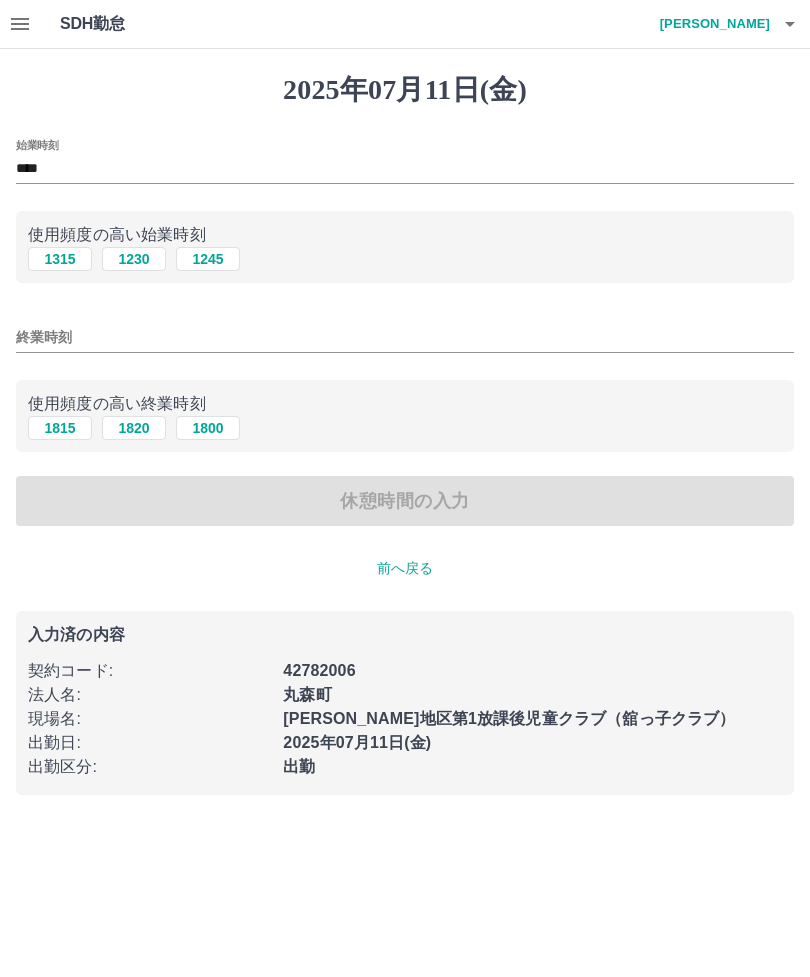 click on "1815" at bounding box center (60, 428) 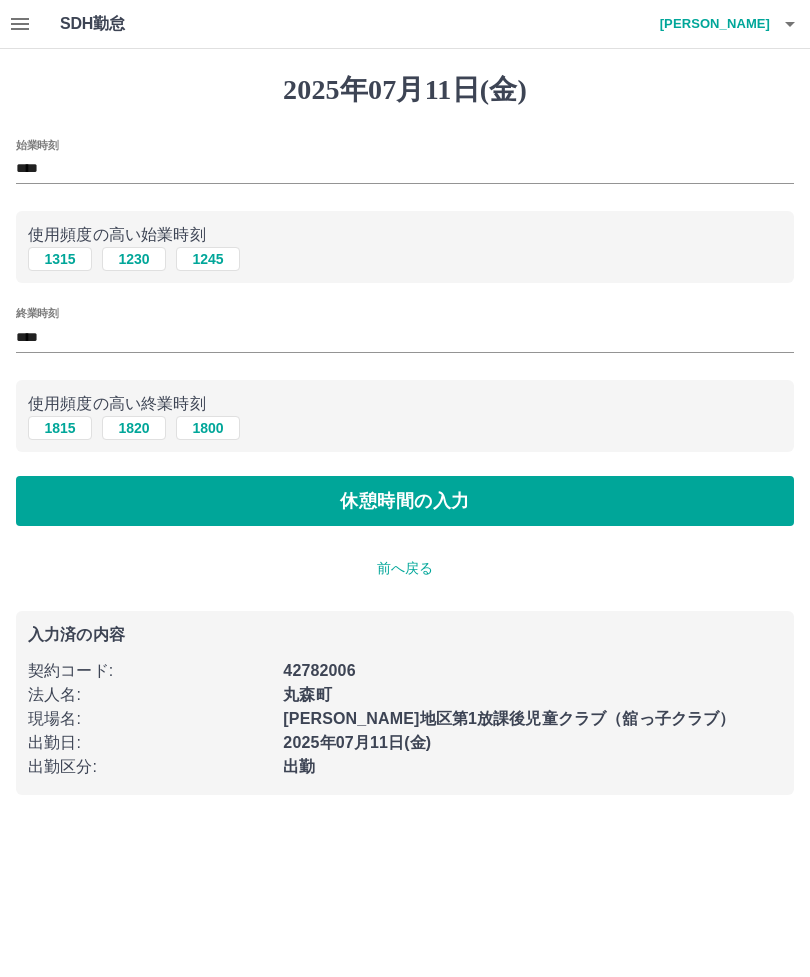 click on "休憩時間の入力" at bounding box center (405, 501) 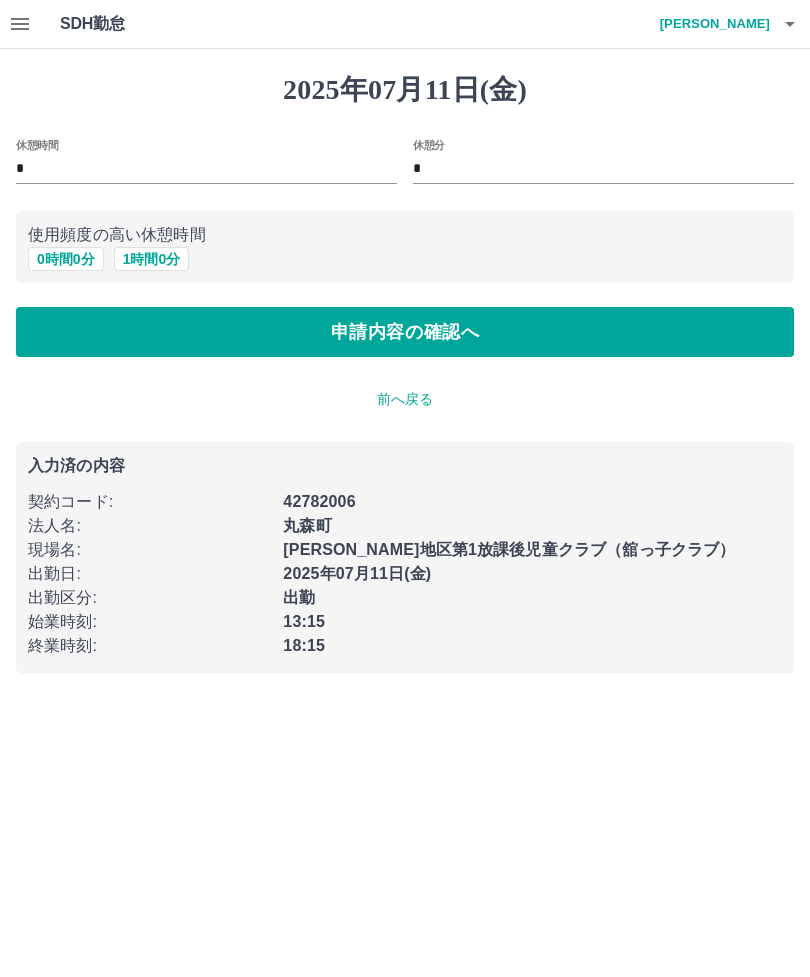 click on "0 時間 0 分" at bounding box center (66, 259) 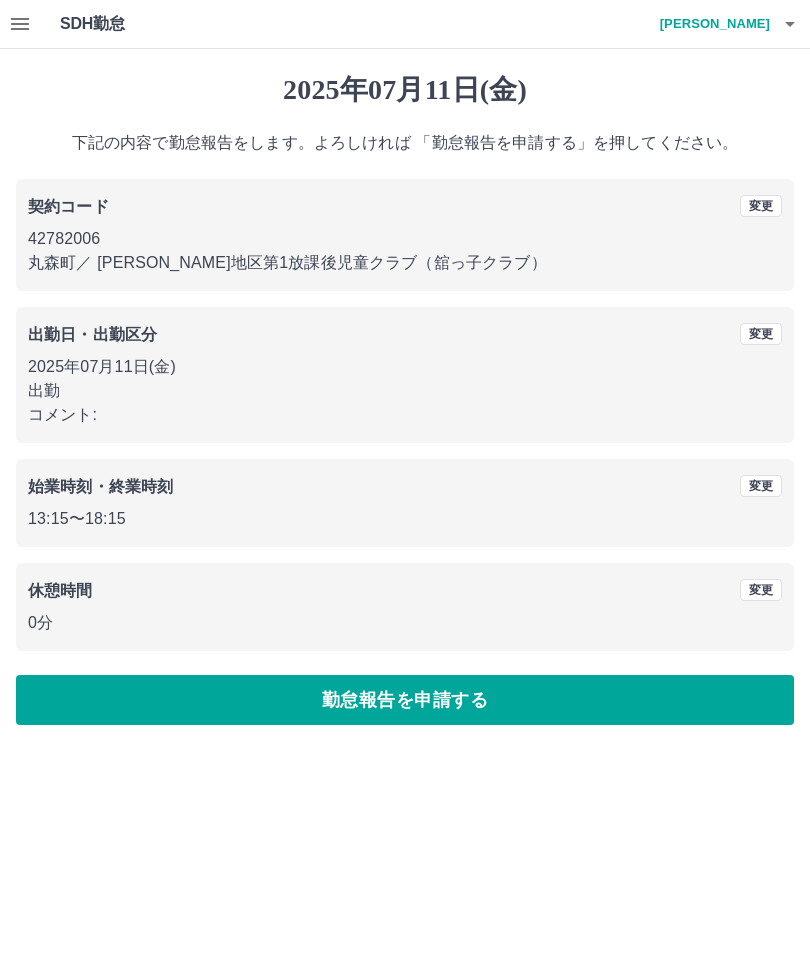 click on "勤怠報告を申請する" at bounding box center [405, 700] 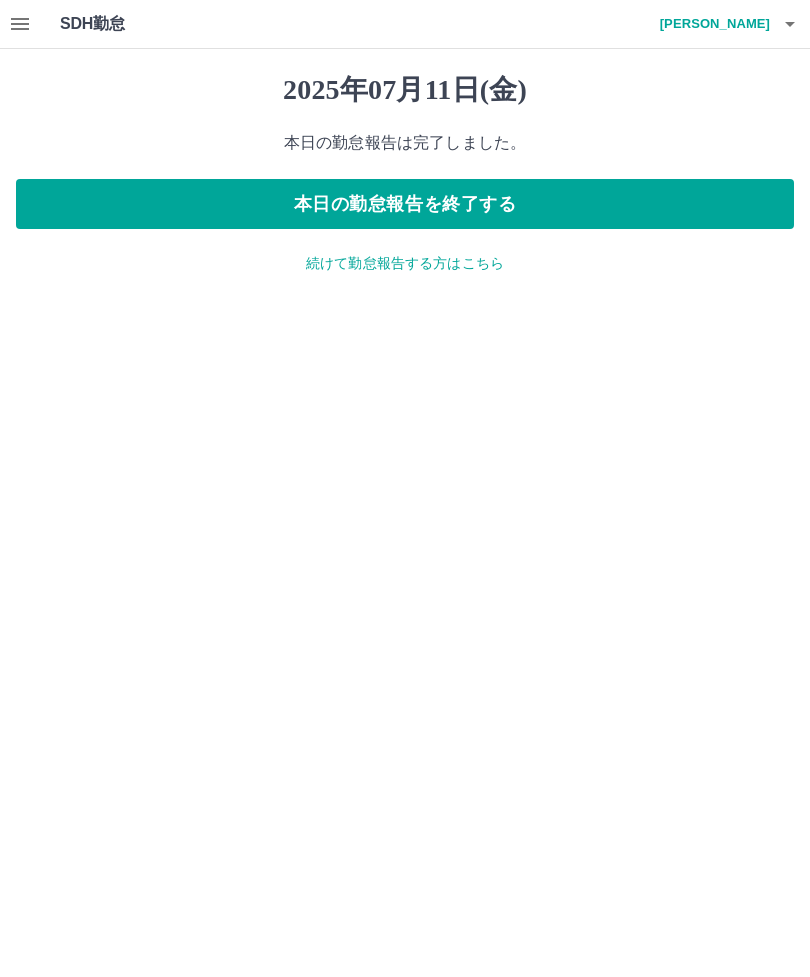 click on "続けて勤怠報告する方はこちら" at bounding box center (405, 263) 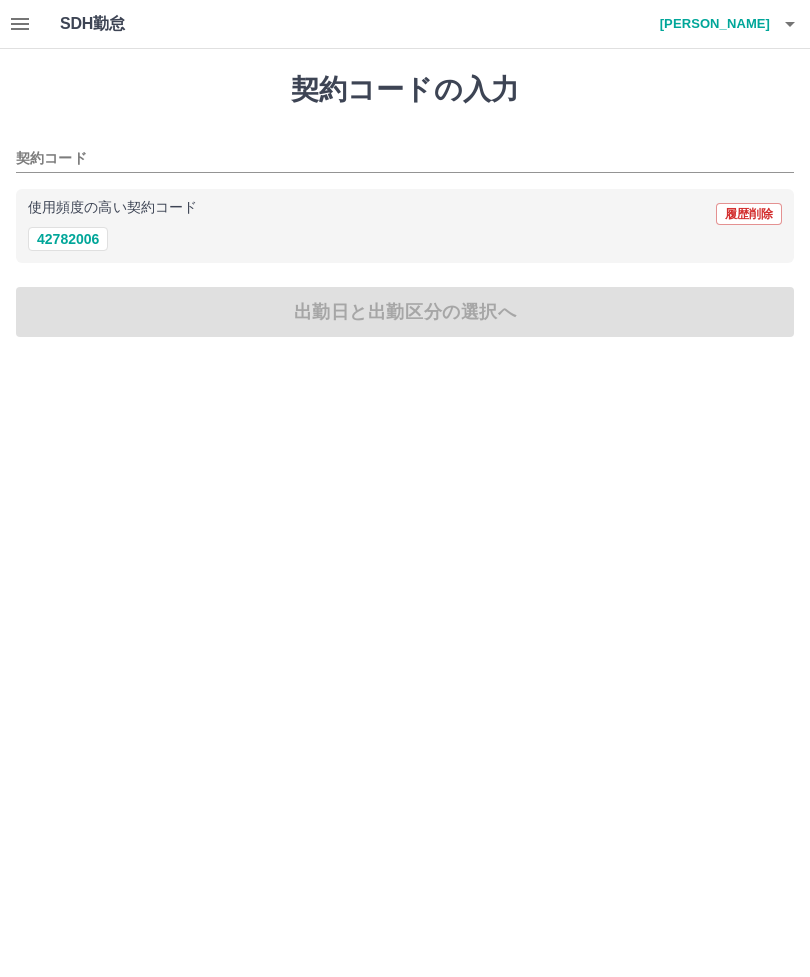 click on "42782006" at bounding box center (68, 239) 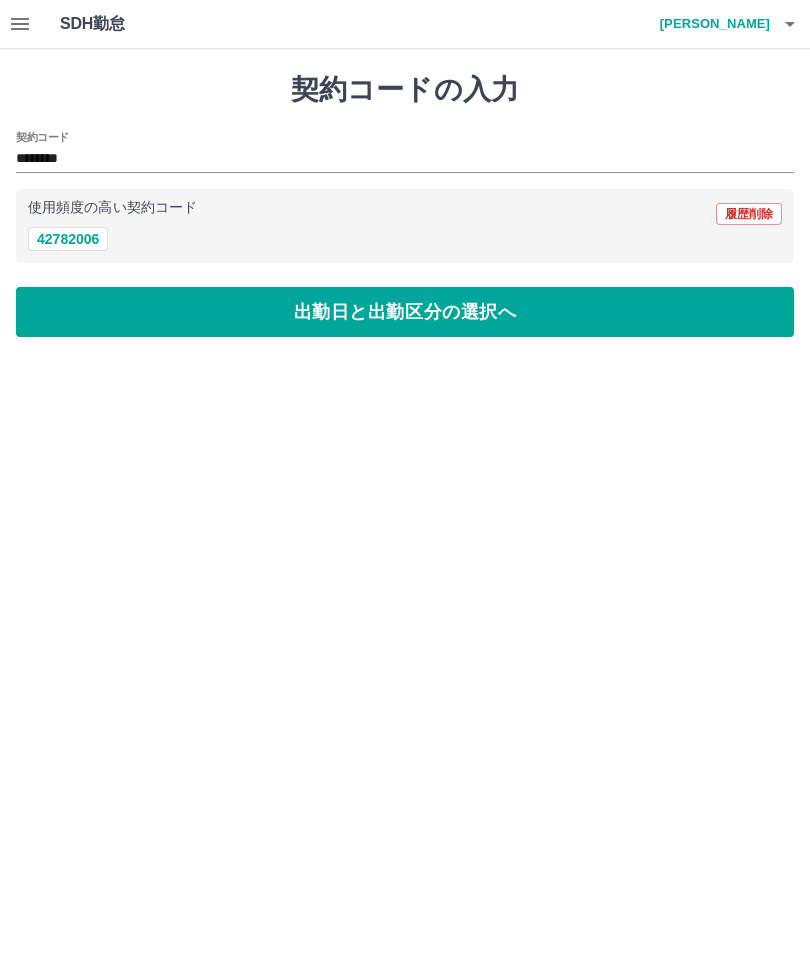 click on "出勤日と出勤区分の選択へ" at bounding box center (405, 312) 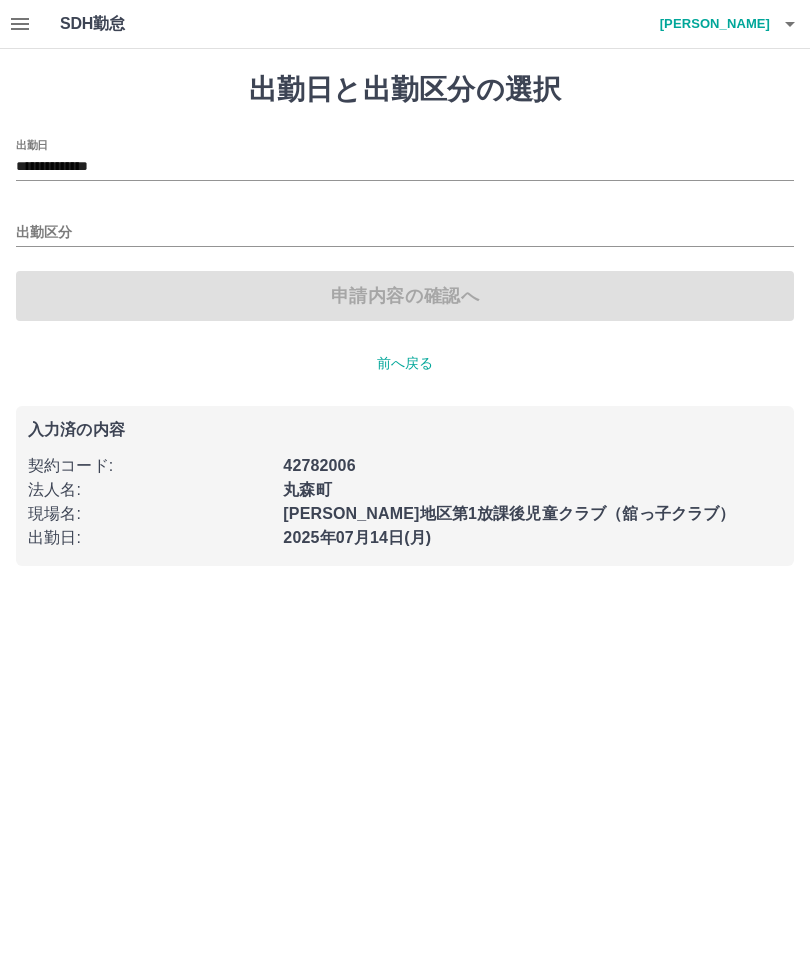 click on "**********" at bounding box center [405, 167] 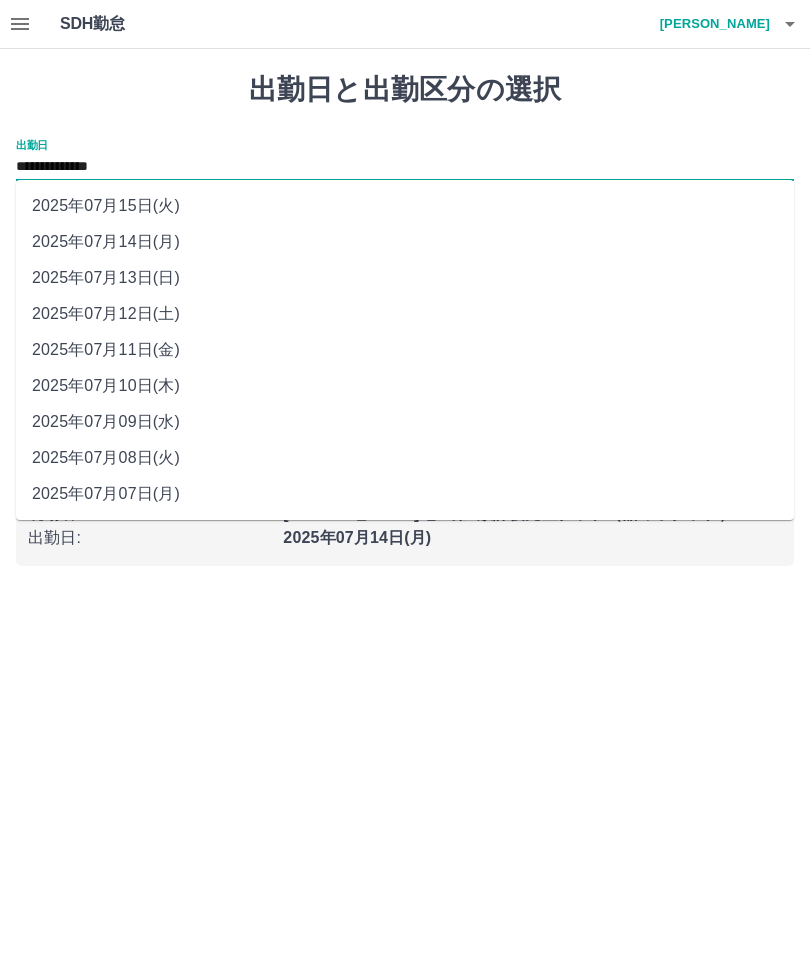 click on "2025年07月12日(土)" at bounding box center [405, 314] 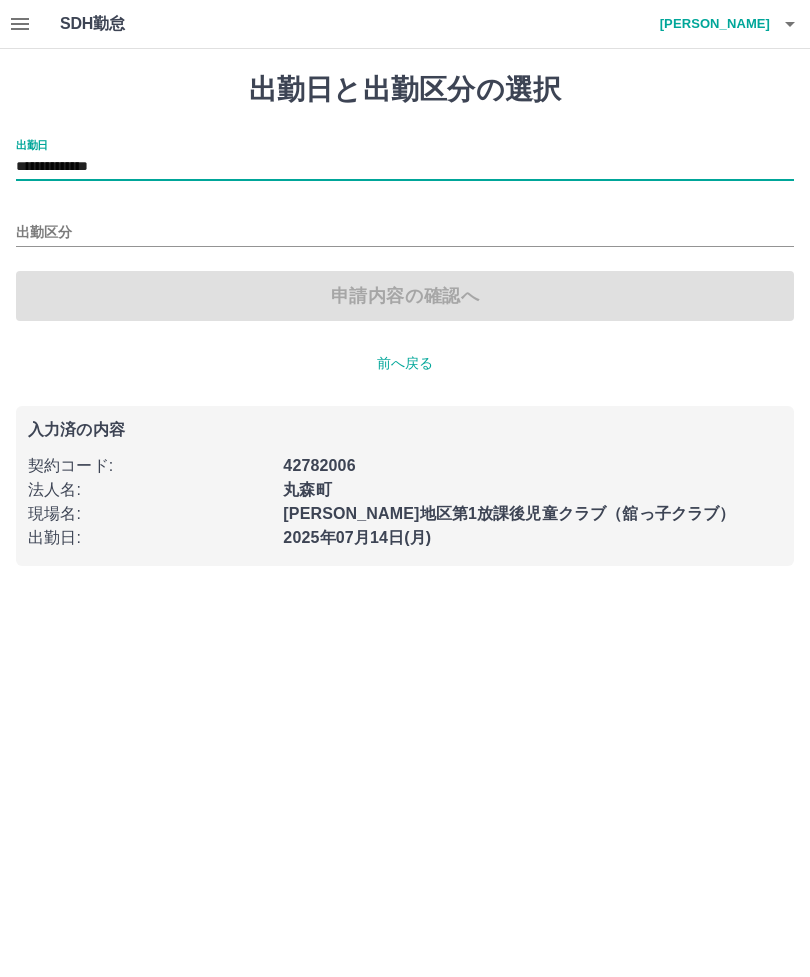 click on "出勤区分" at bounding box center (405, 233) 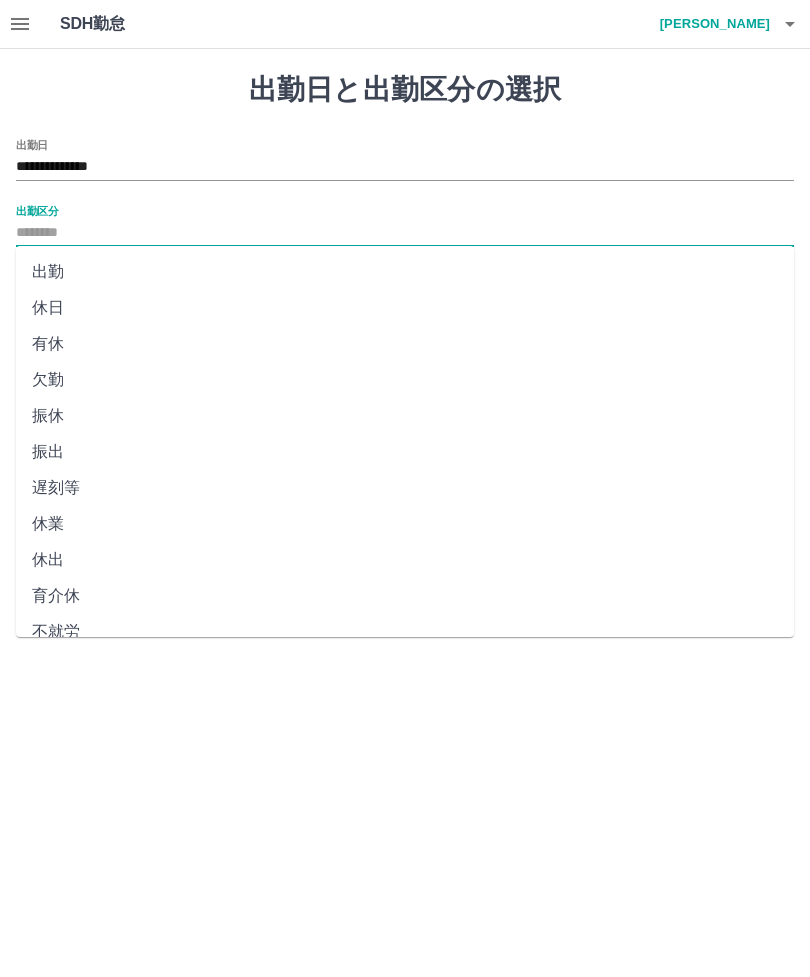 click on "休日" at bounding box center [405, 308] 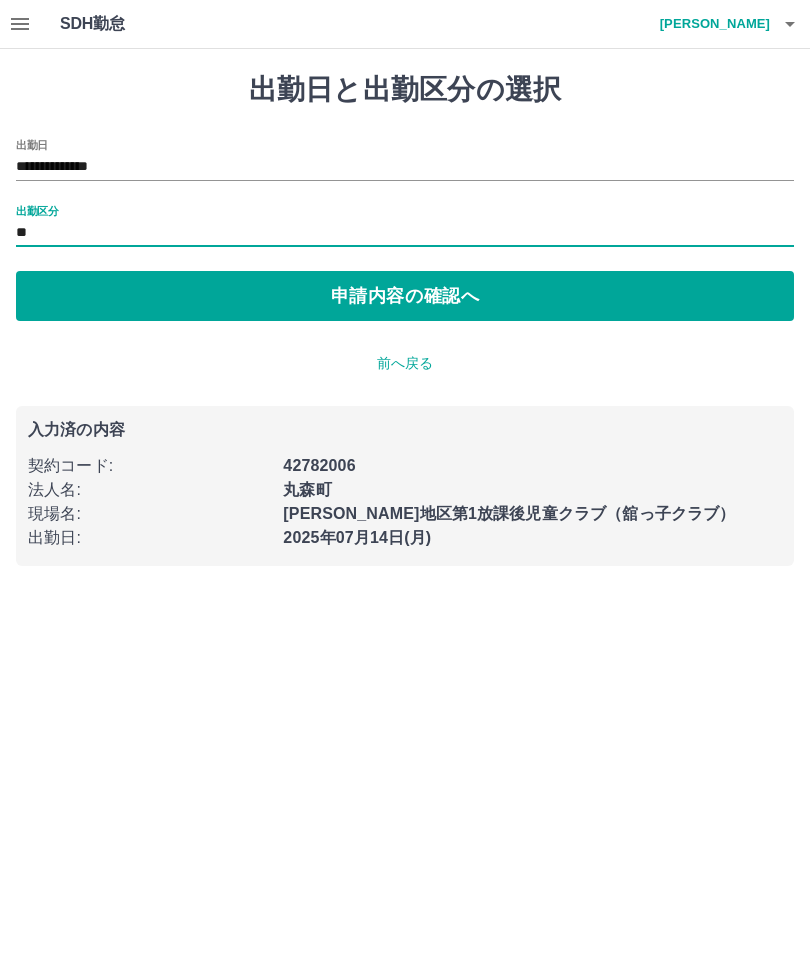click on "申請内容の確認へ" at bounding box center [405, 296] 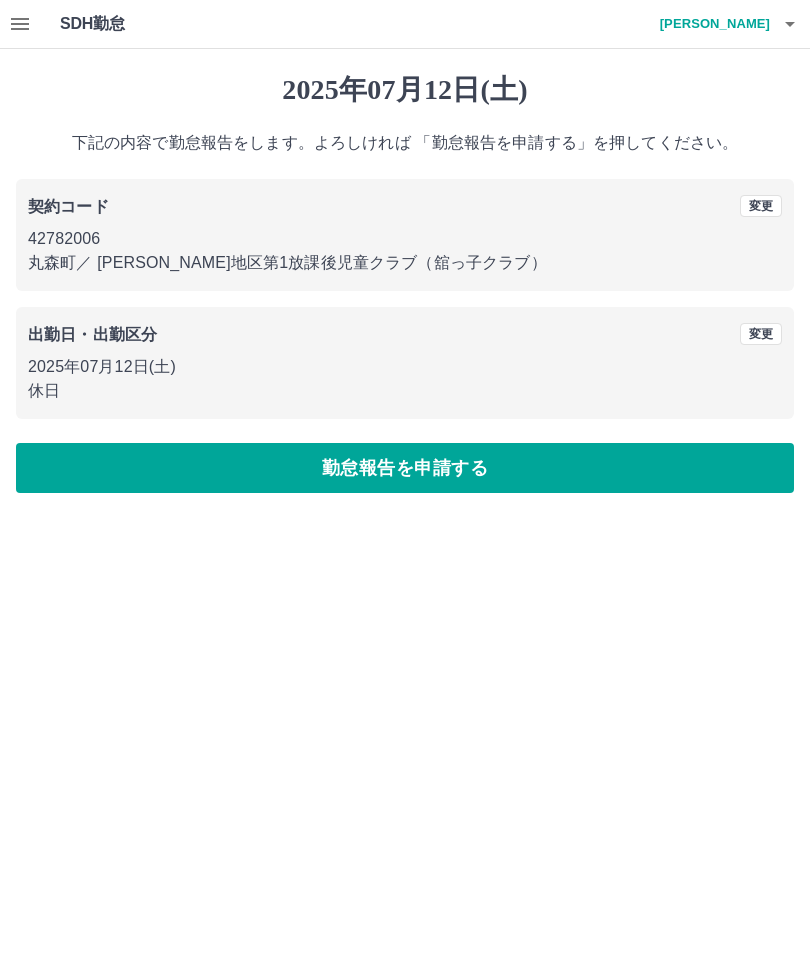 click on "勤怠報告を申請する" at bounding box center [405, 468] 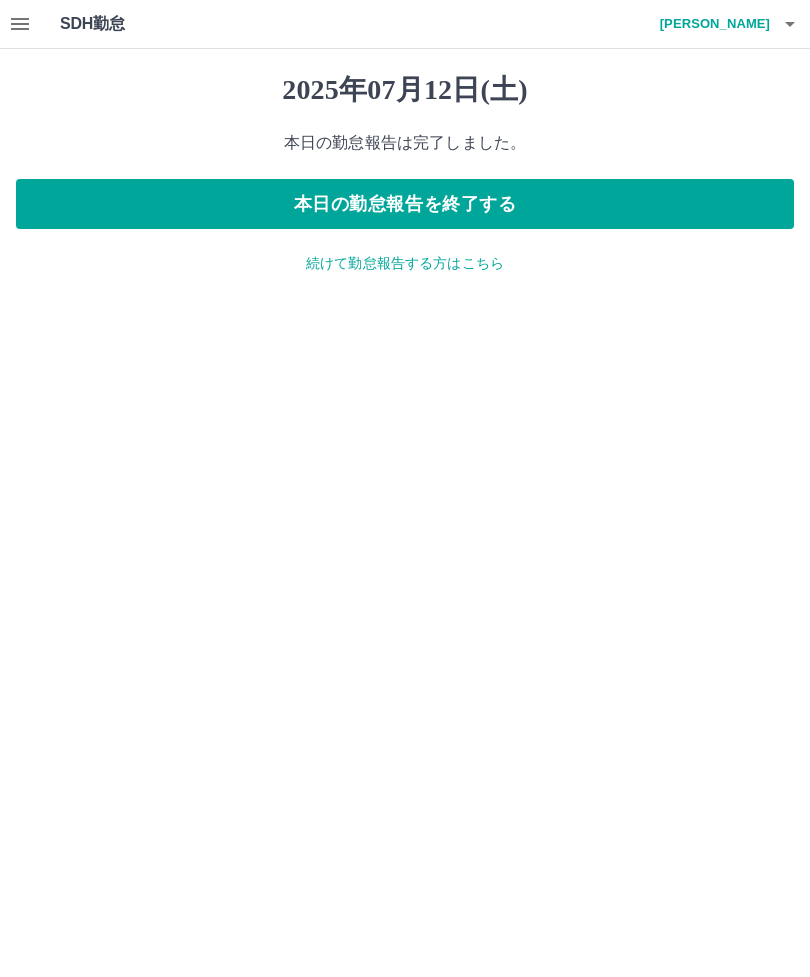 click on "続けて勤怠報告する方はこちら" at bounding box center (405, 263) 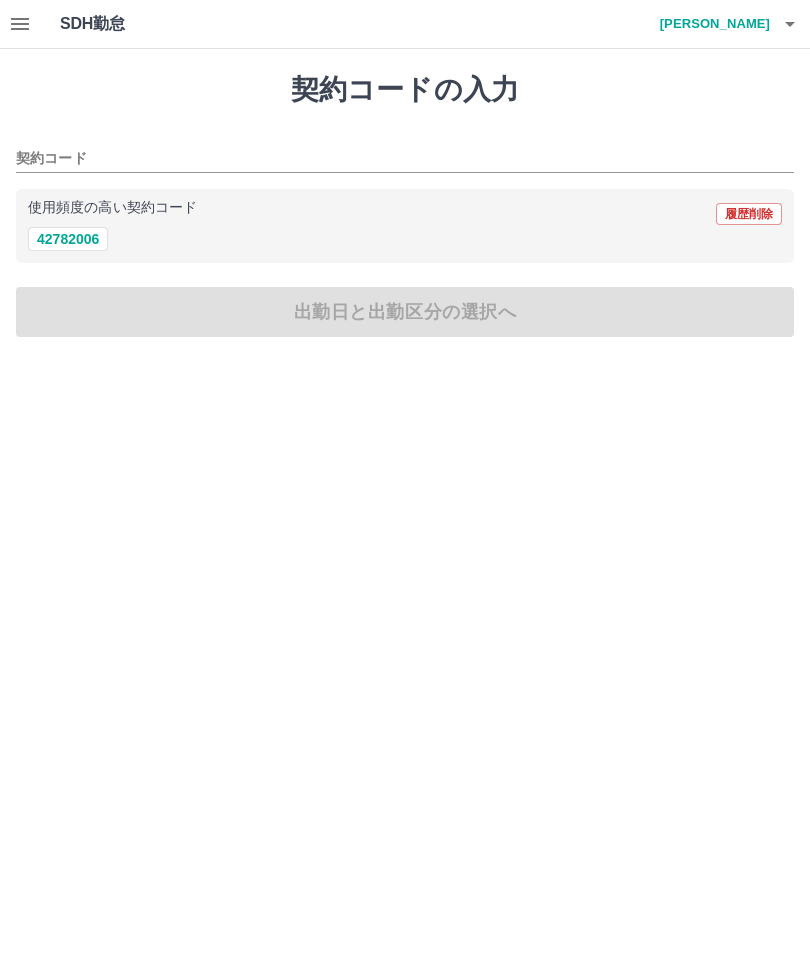 click on "42782006" at bounding box center (68, 239) 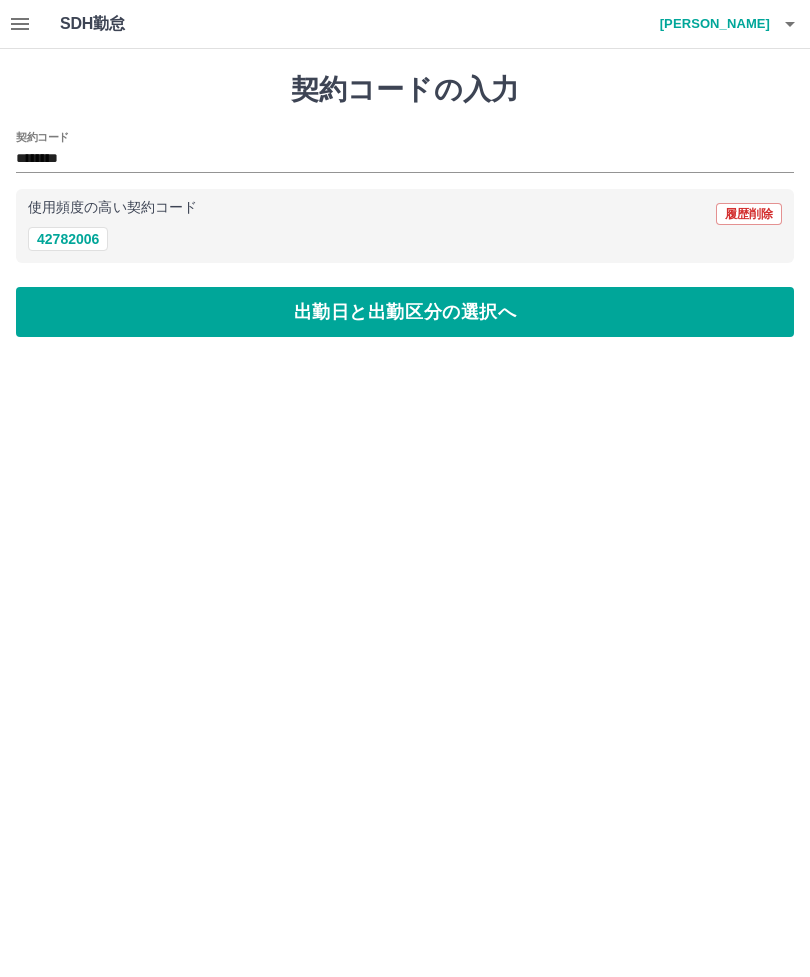 click on "出勤日と出勤区分の選択へ" at bounding box center (405, 312) 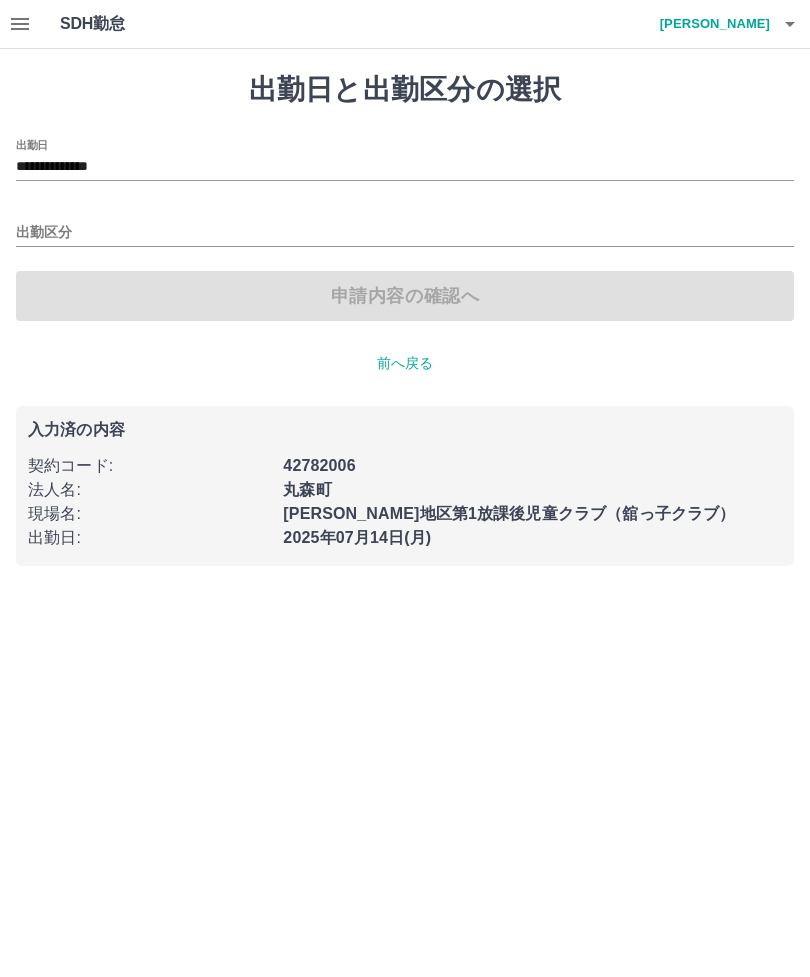 click on "**********" at bounding box center [405, 167] 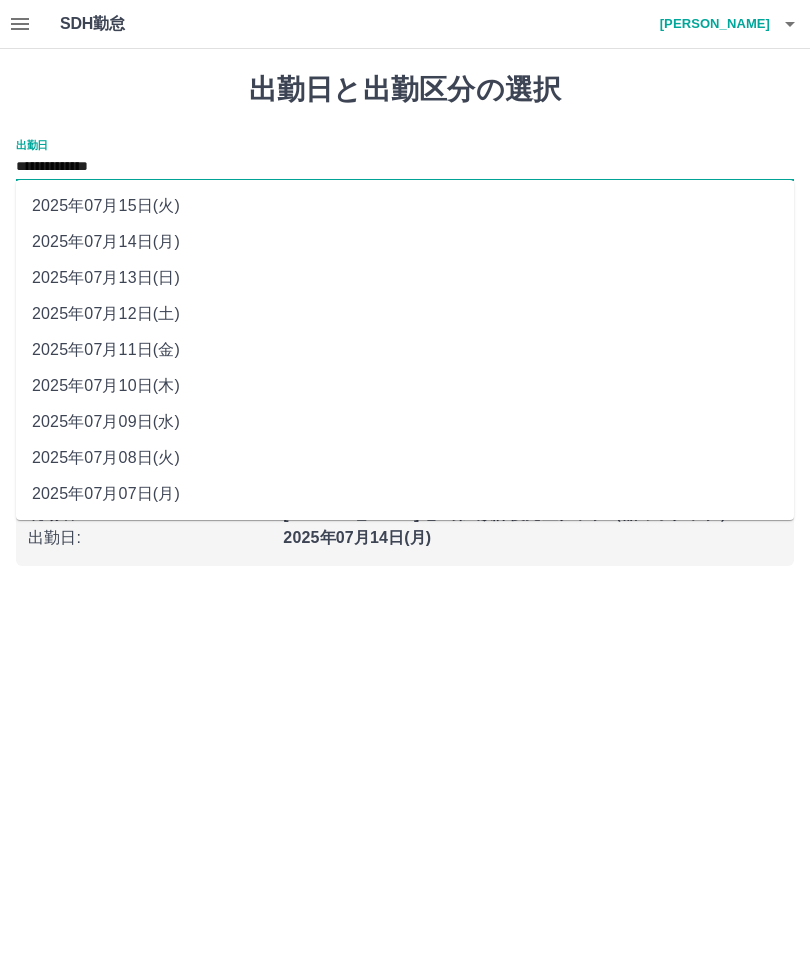 click on "2025年07月13日(日)" at bounding box center (405, 278) 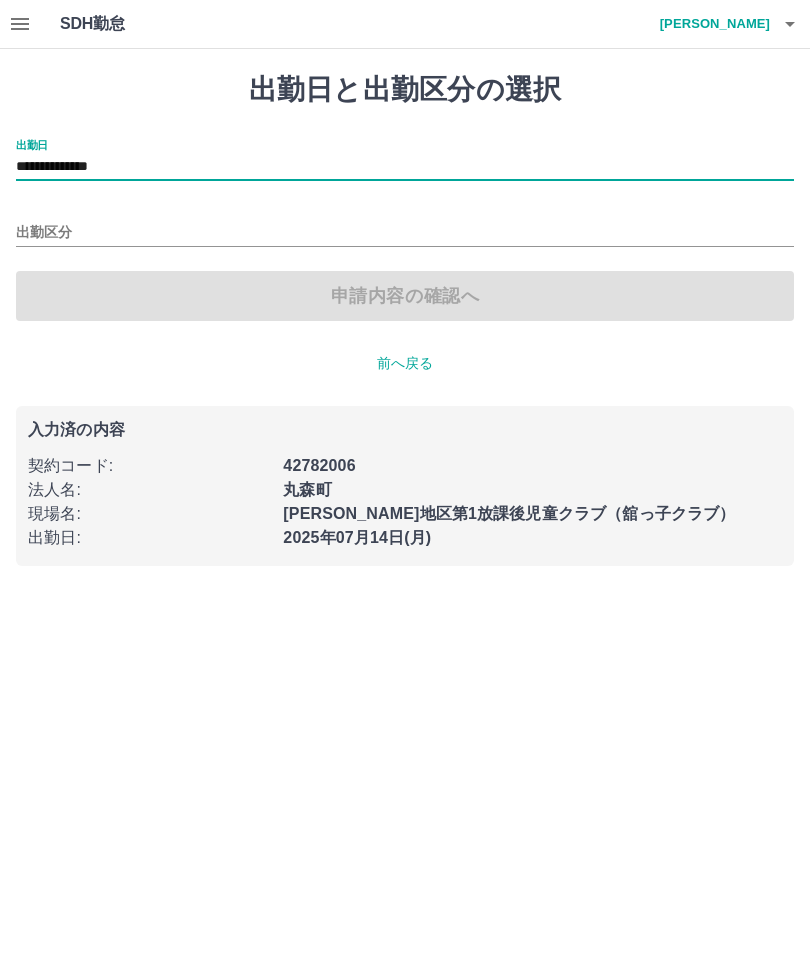 click on "出勤区分" at bounding box center (405, 233) 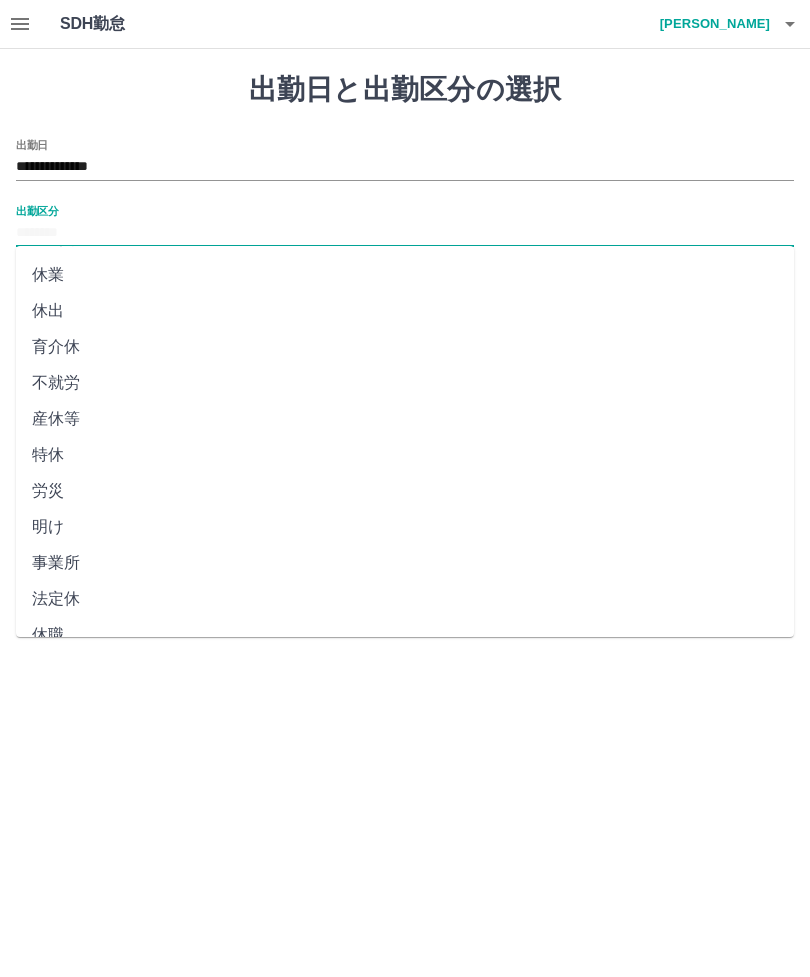 scroll, scrollTop: 248, scrollLeft: 0, axis: vertical 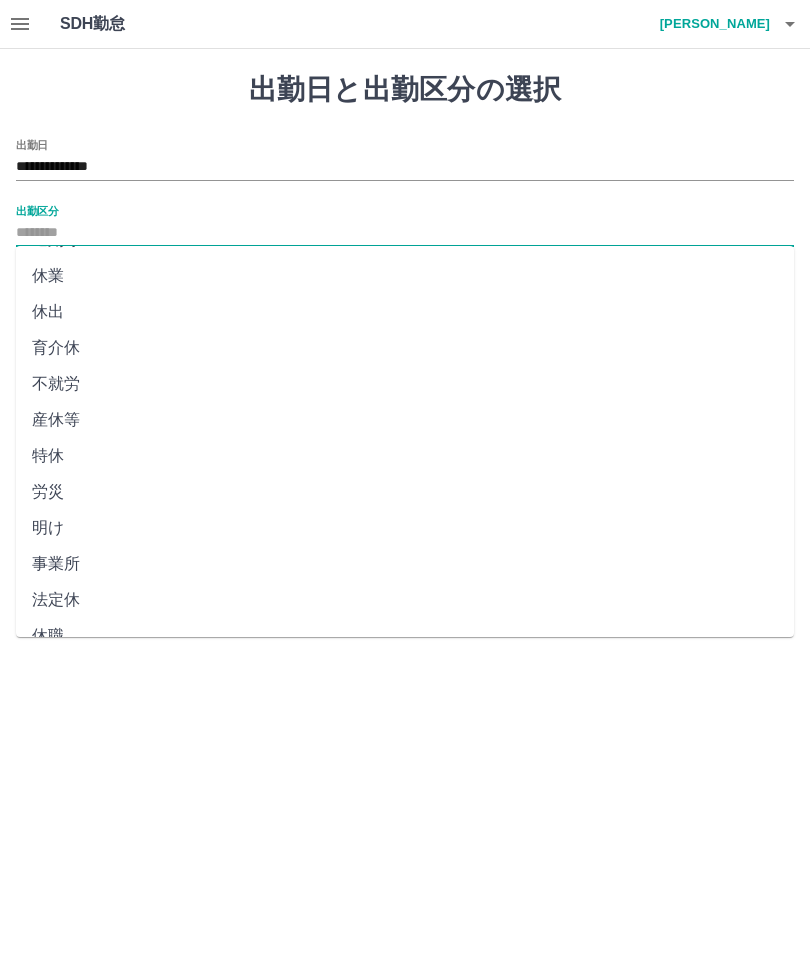 click on "法定休" at bounding box center (405, 600) 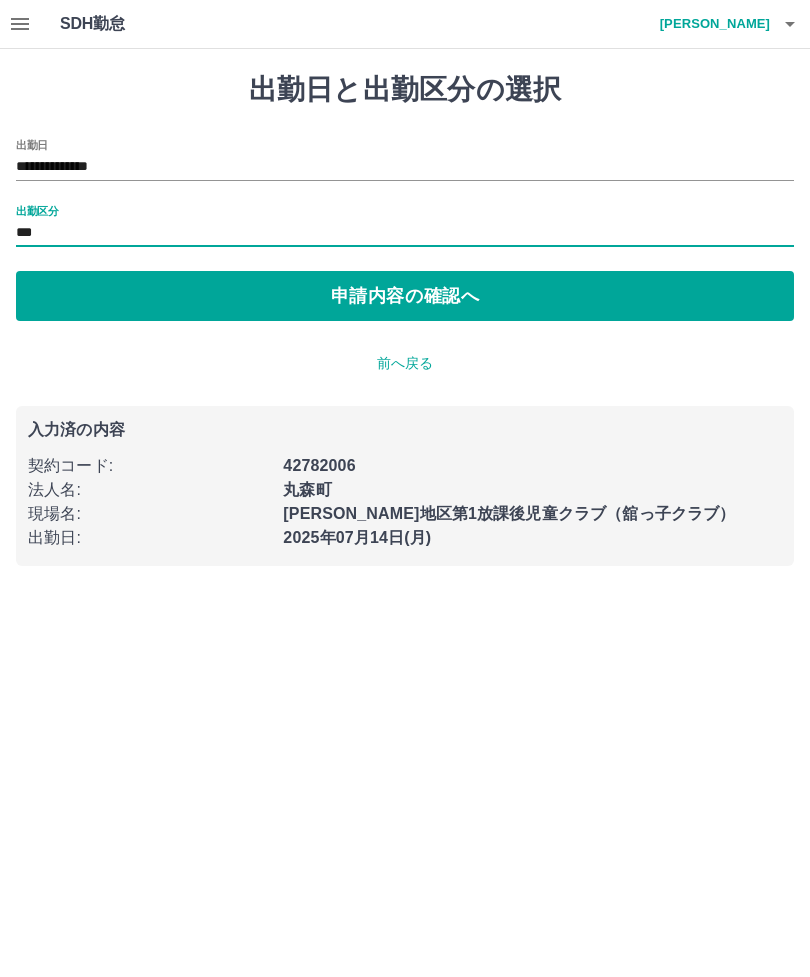 click on "申請内容の確認へ" at bounding box center (405, 296) 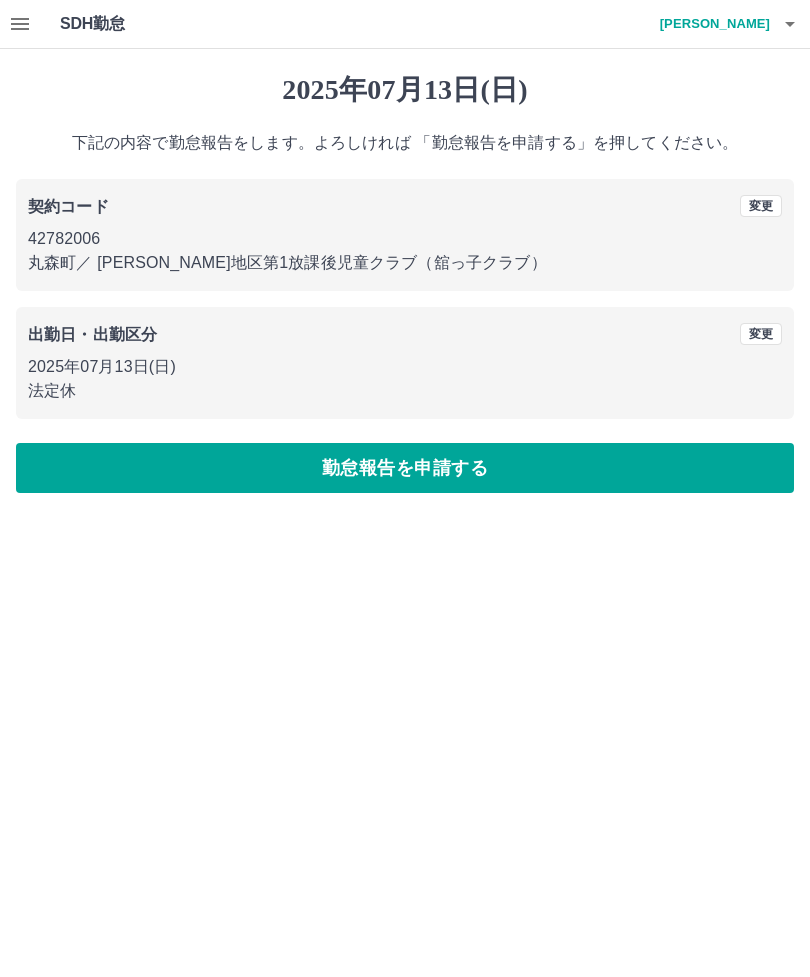 click on "勤怠報告を申請する" at bounding box center (405, 468) 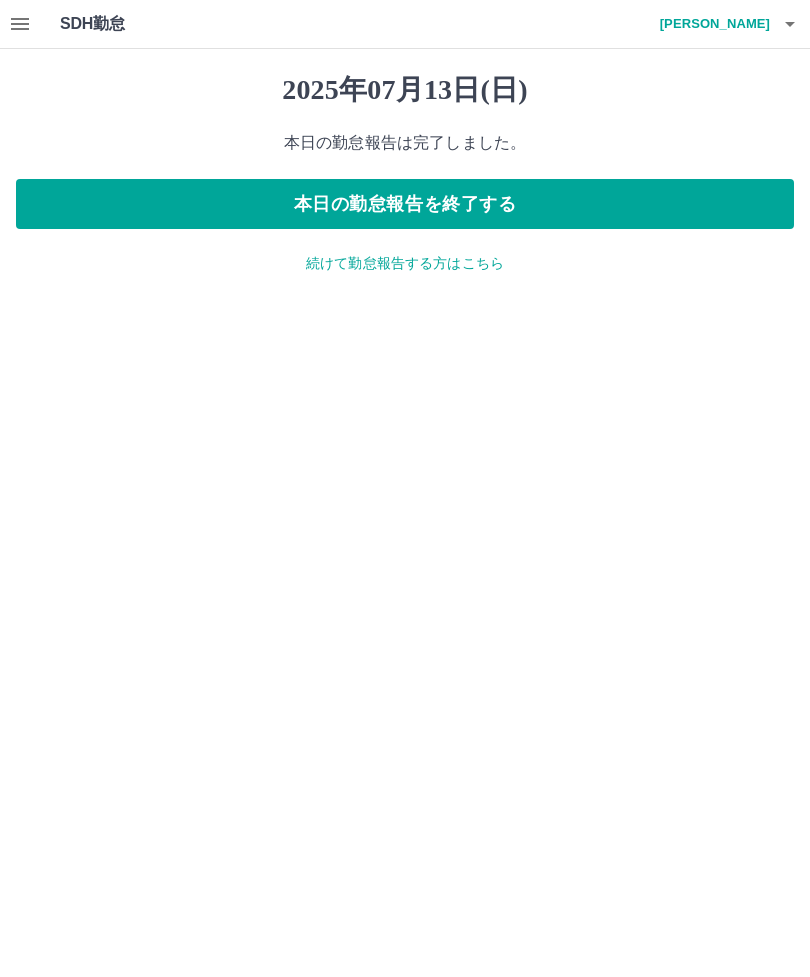 click at bounding box center [20, 24] 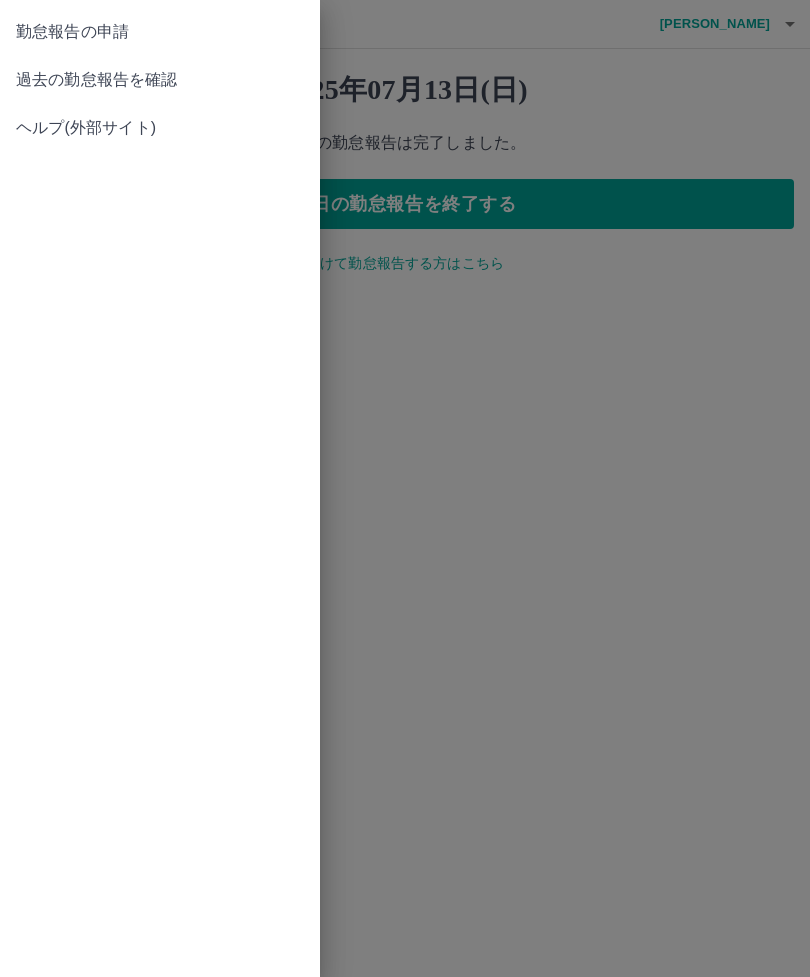 click on "過去の勤怠報告を確認" at bounding box center (160, 80) 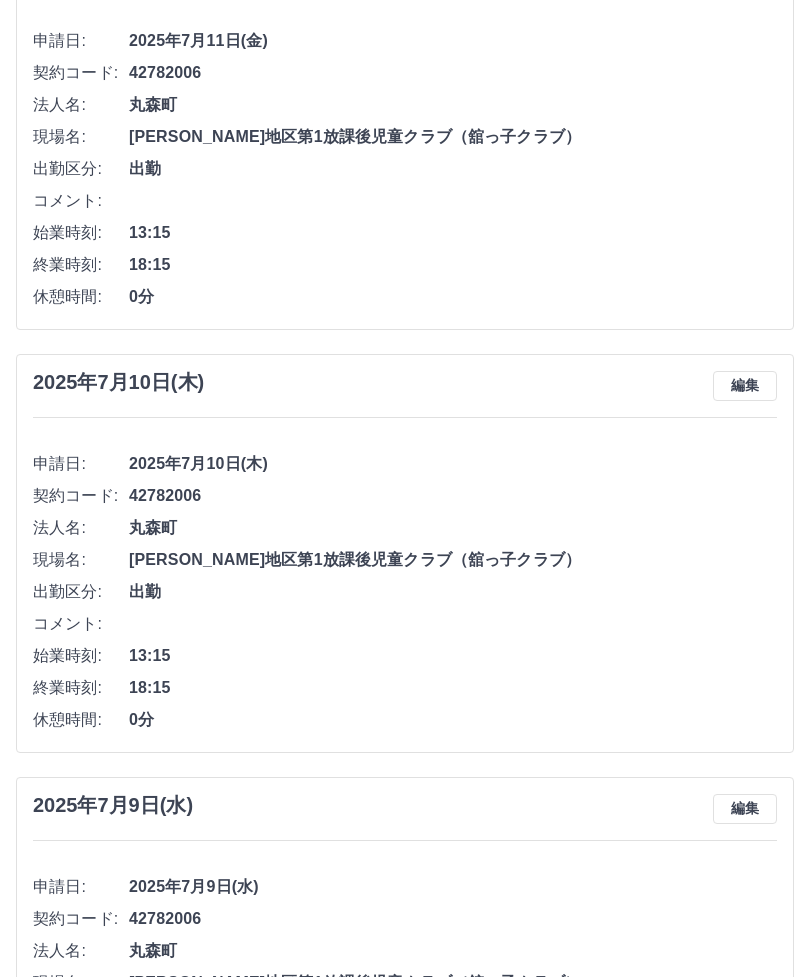 scroll, scrollTop: 771, scrollLeft: 0, axis: vertical 